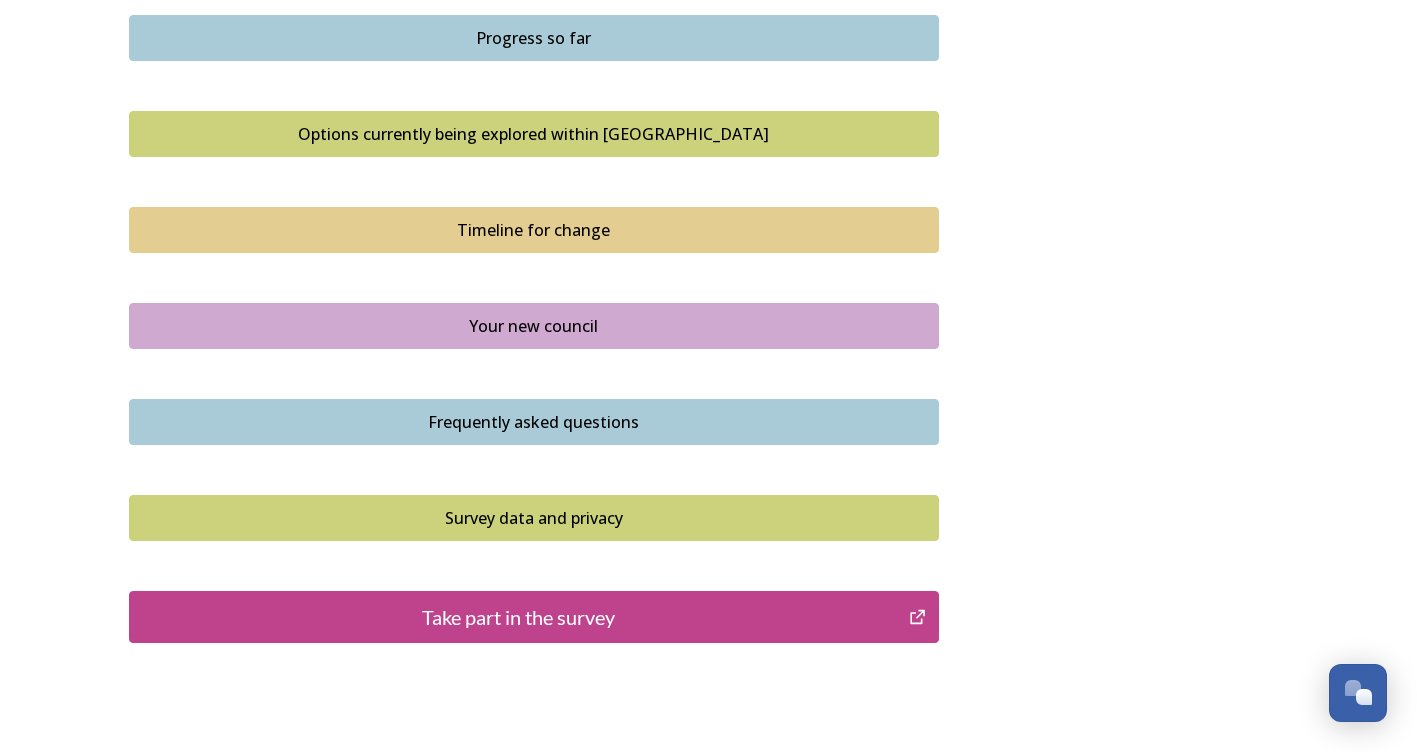 scroll, scrollTop: 1300, scrollLeft: 0, axis: vertical 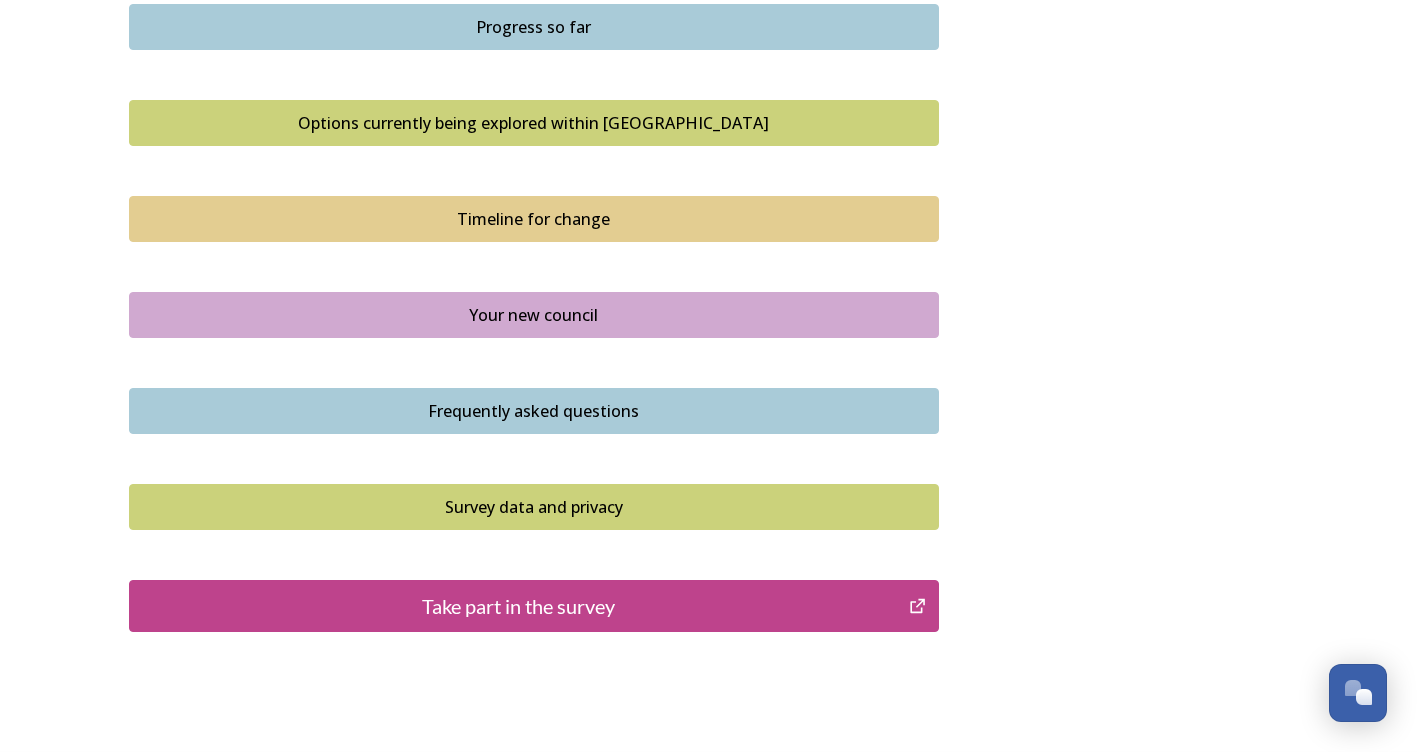 click on "Take part in the survey" at bounding box center (519, 606) 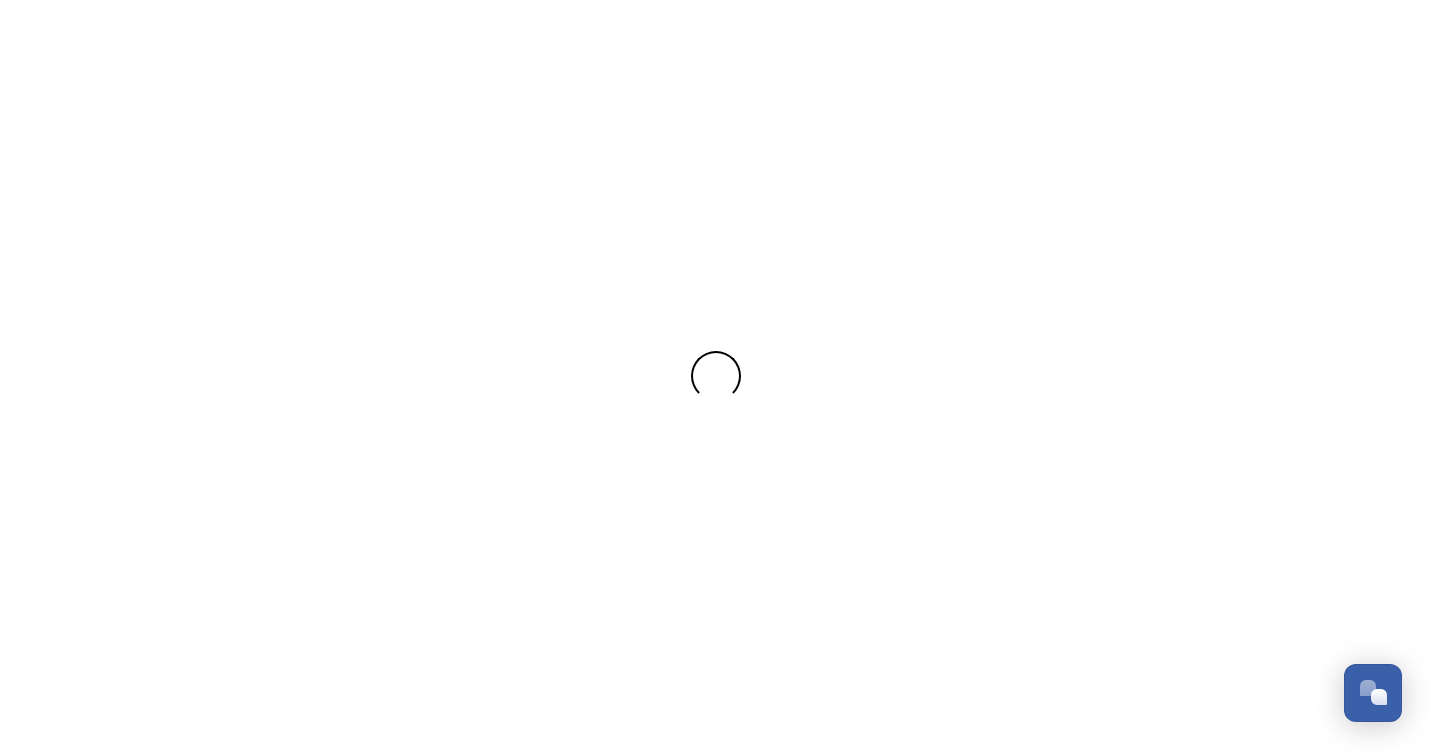 scroll, scrollTop: 0, scrollLeft: 0, axis: both 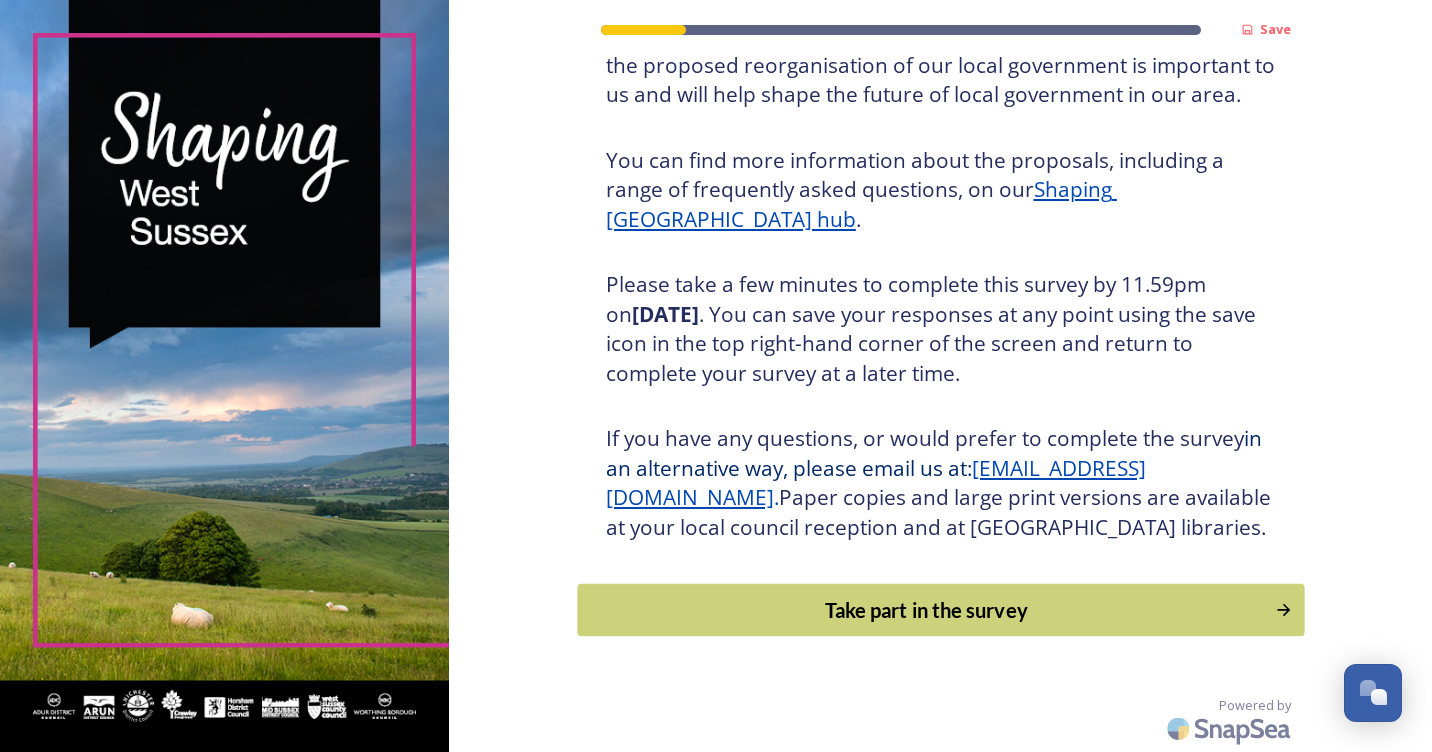 click on "Take part in the survey" at bounding box center (926, 610) 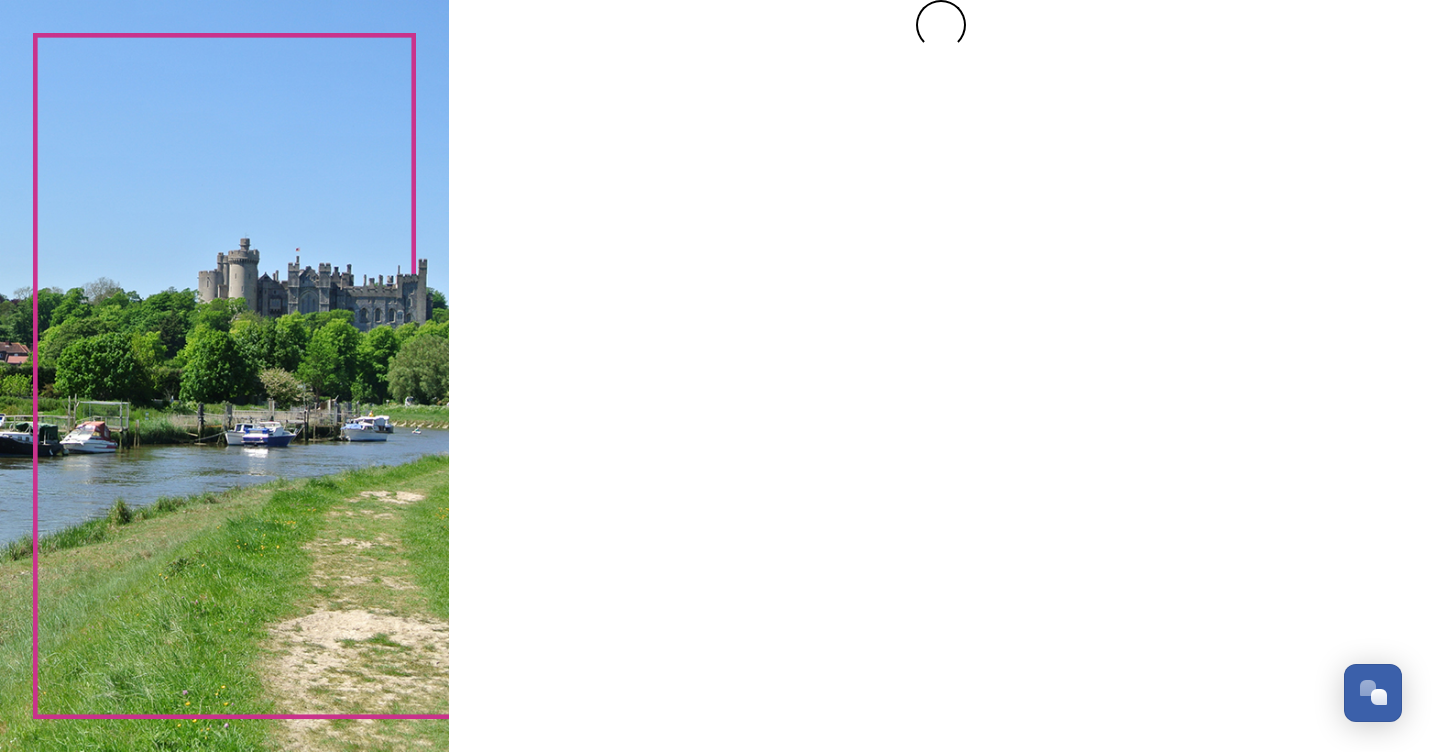 scroll, scrollTop: 0, scrollLeft: 0, axis: both 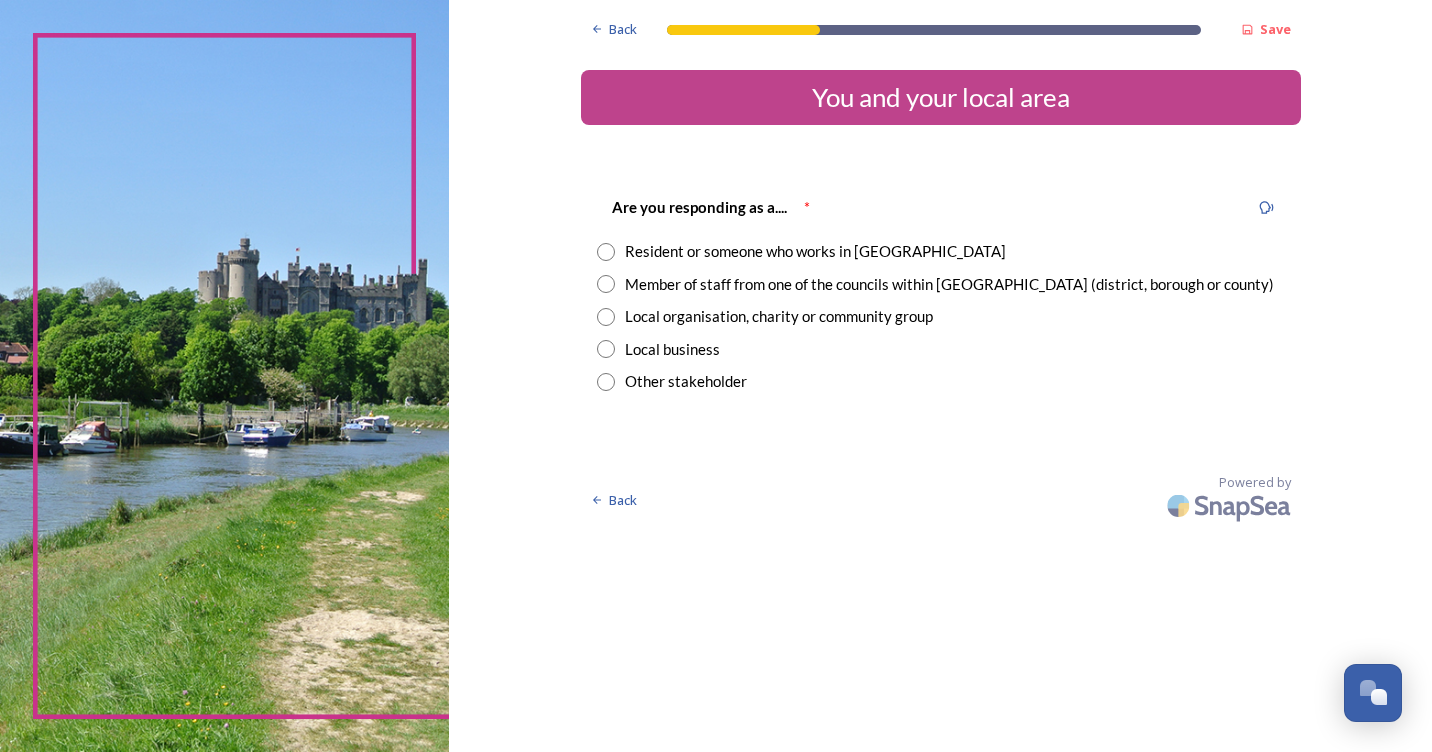 click at bounding box center [606, 252] 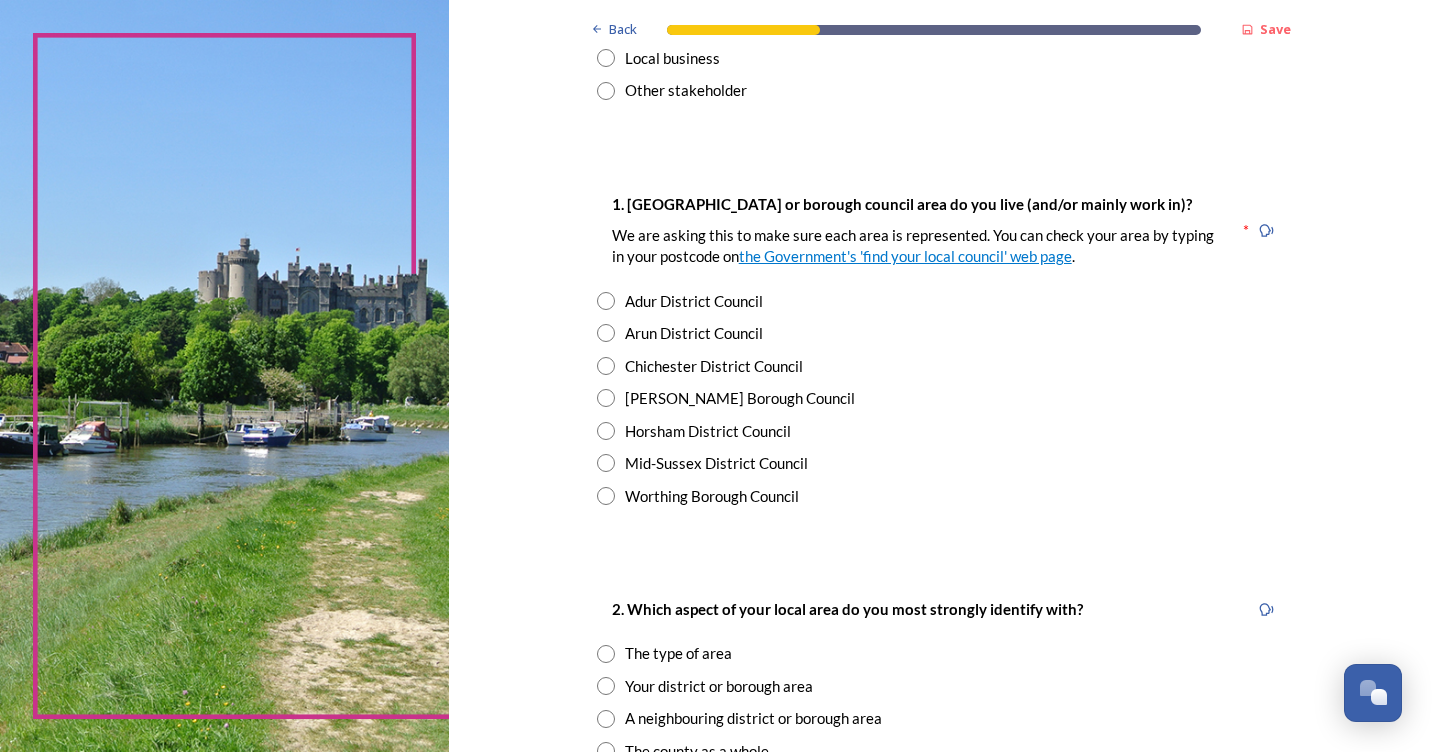 scroll, scrollTop: 300, scrollLeft: 0, axis: vertical 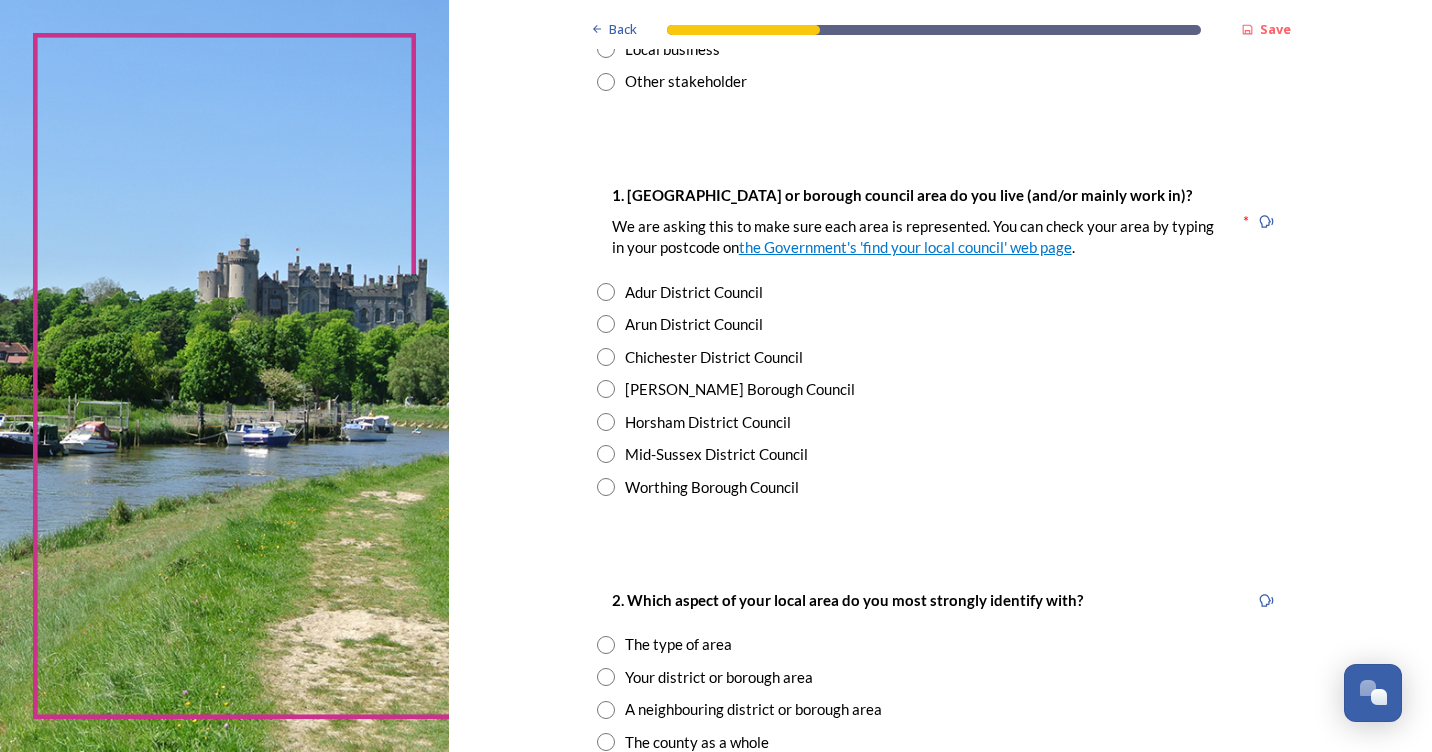 click at bounding box center [606, 357] 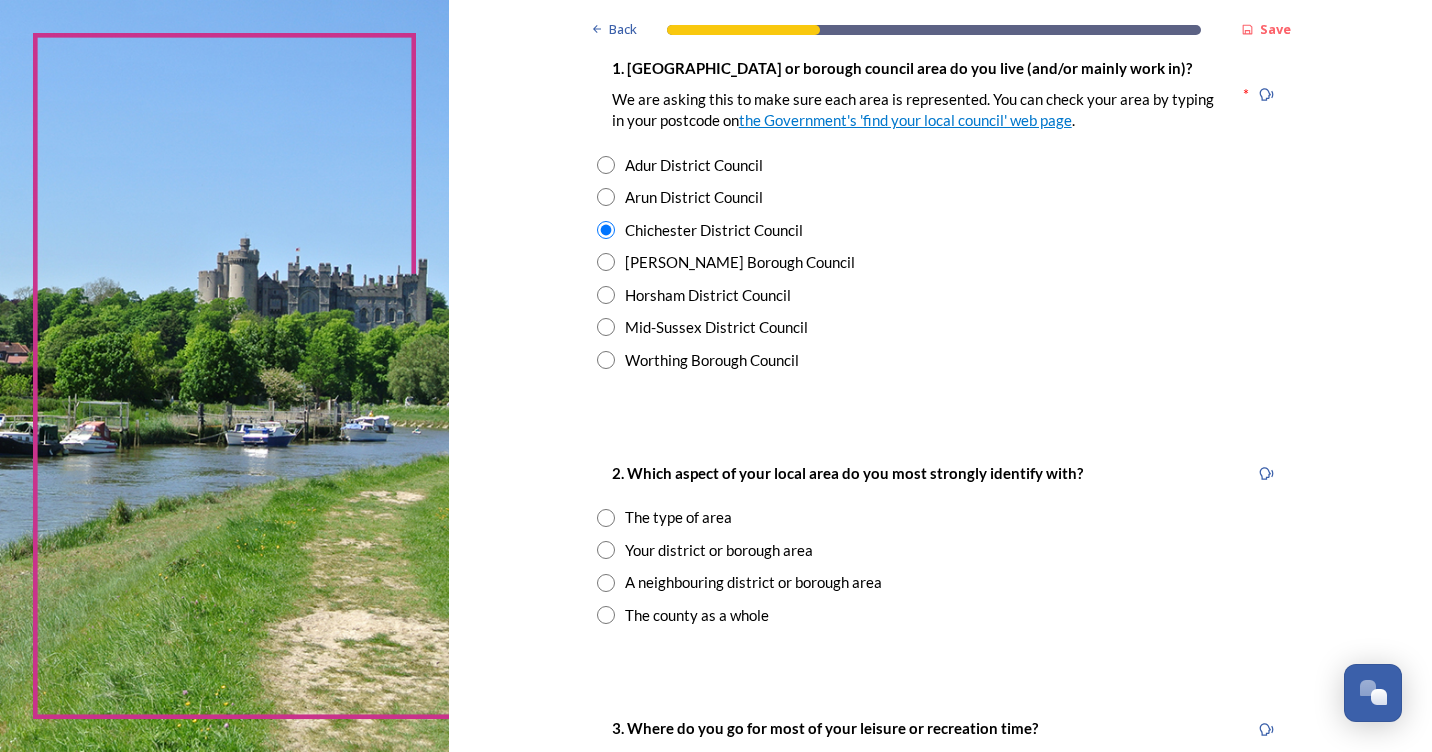 scroll, scrollTop: 500, scrollLeft: 0, axis: vertical 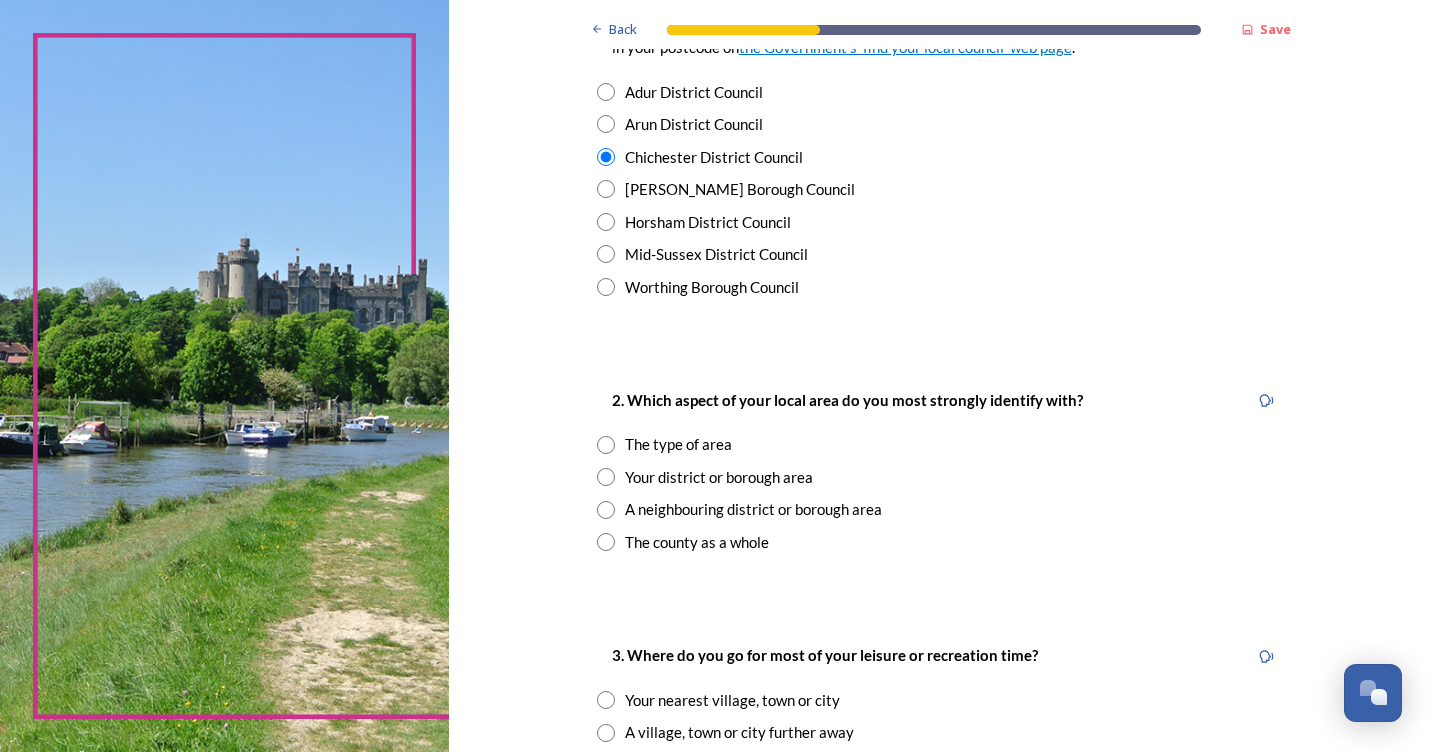 click at bounding box center [606, 542] 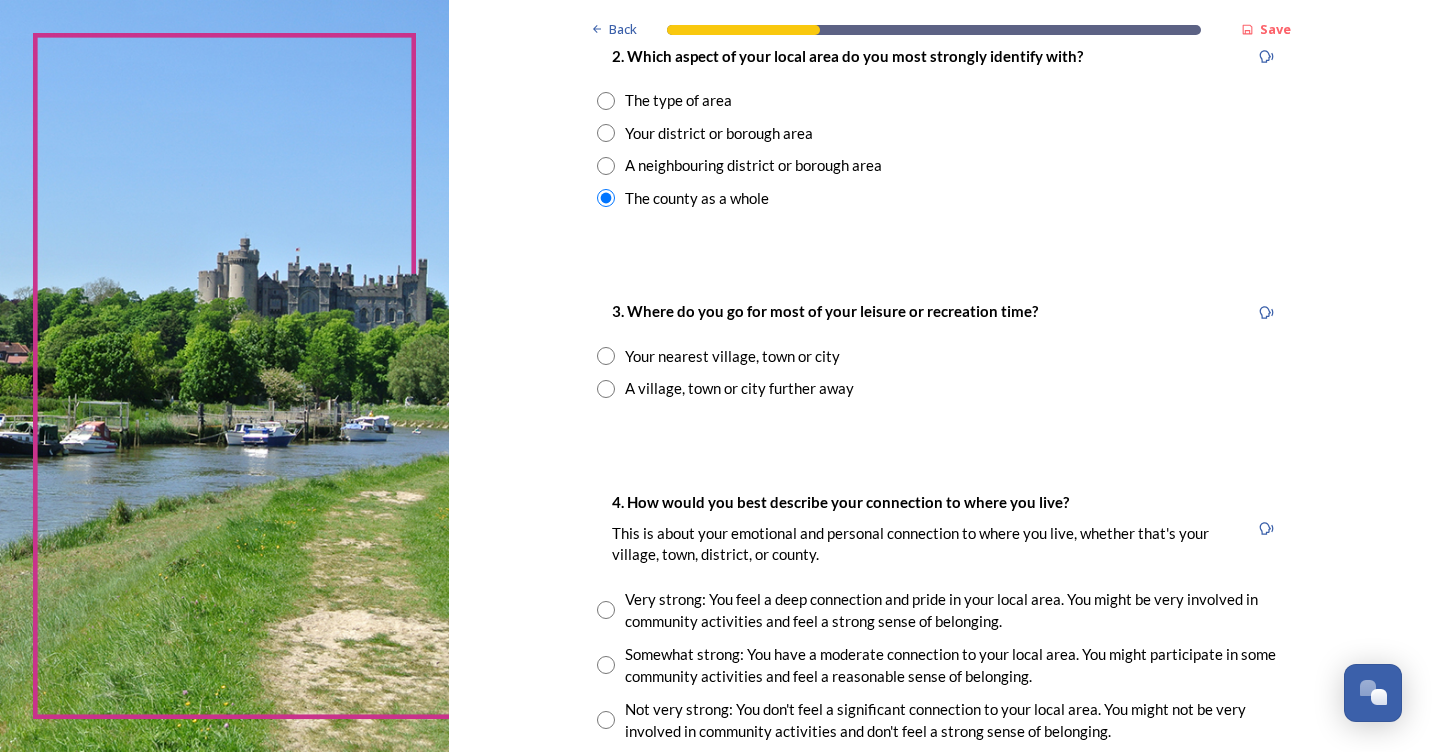 scroll, scrollTop: 900, scrollLeft: 0, axis: vertical 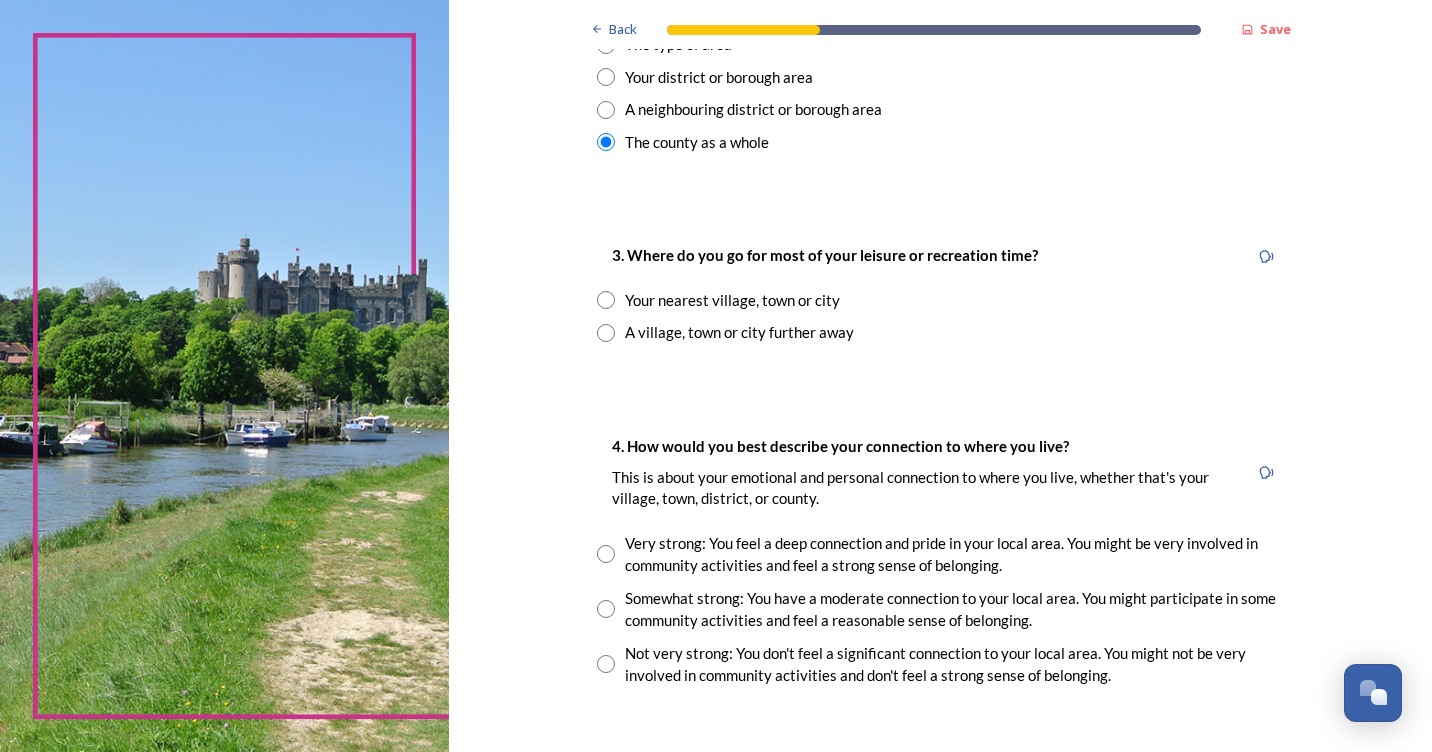 click at bounding box center [606, 300] 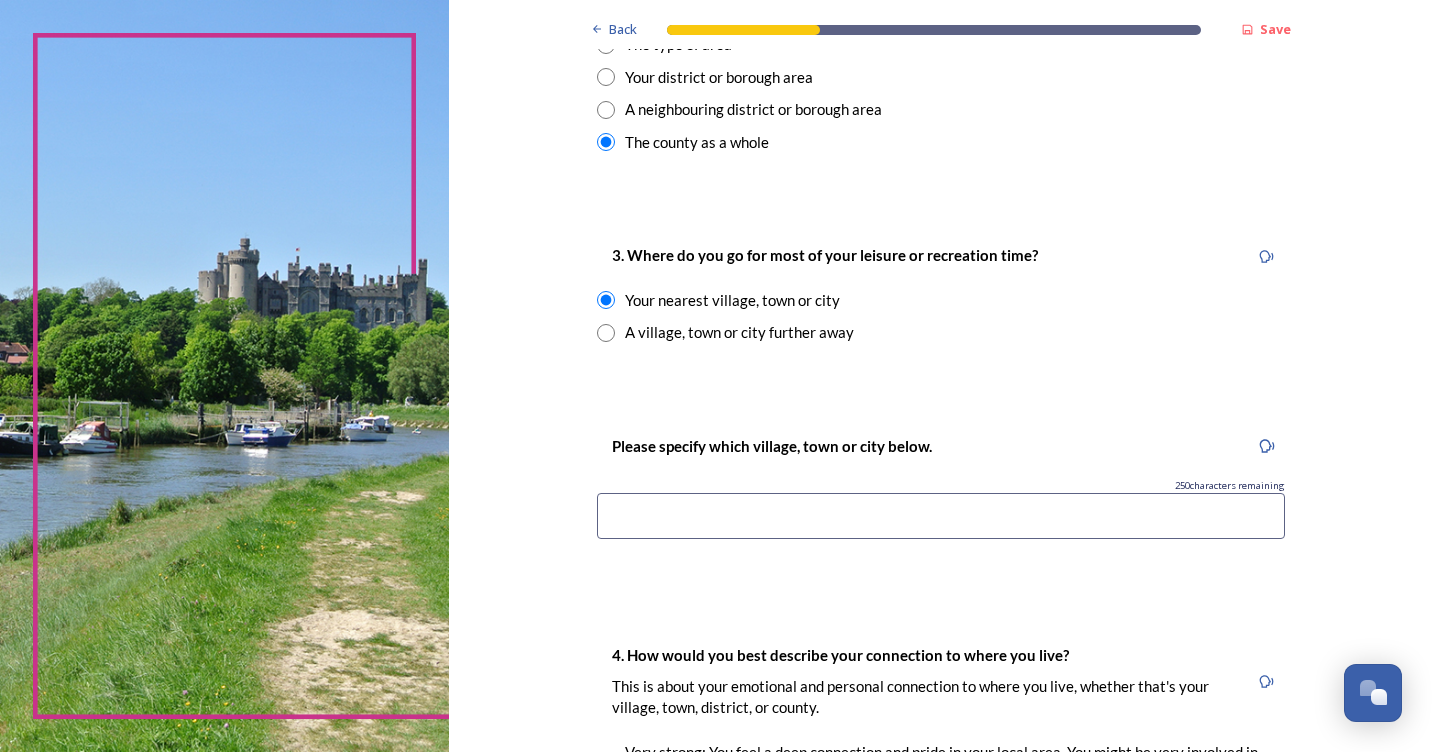 click at bounding box center [941, 516] 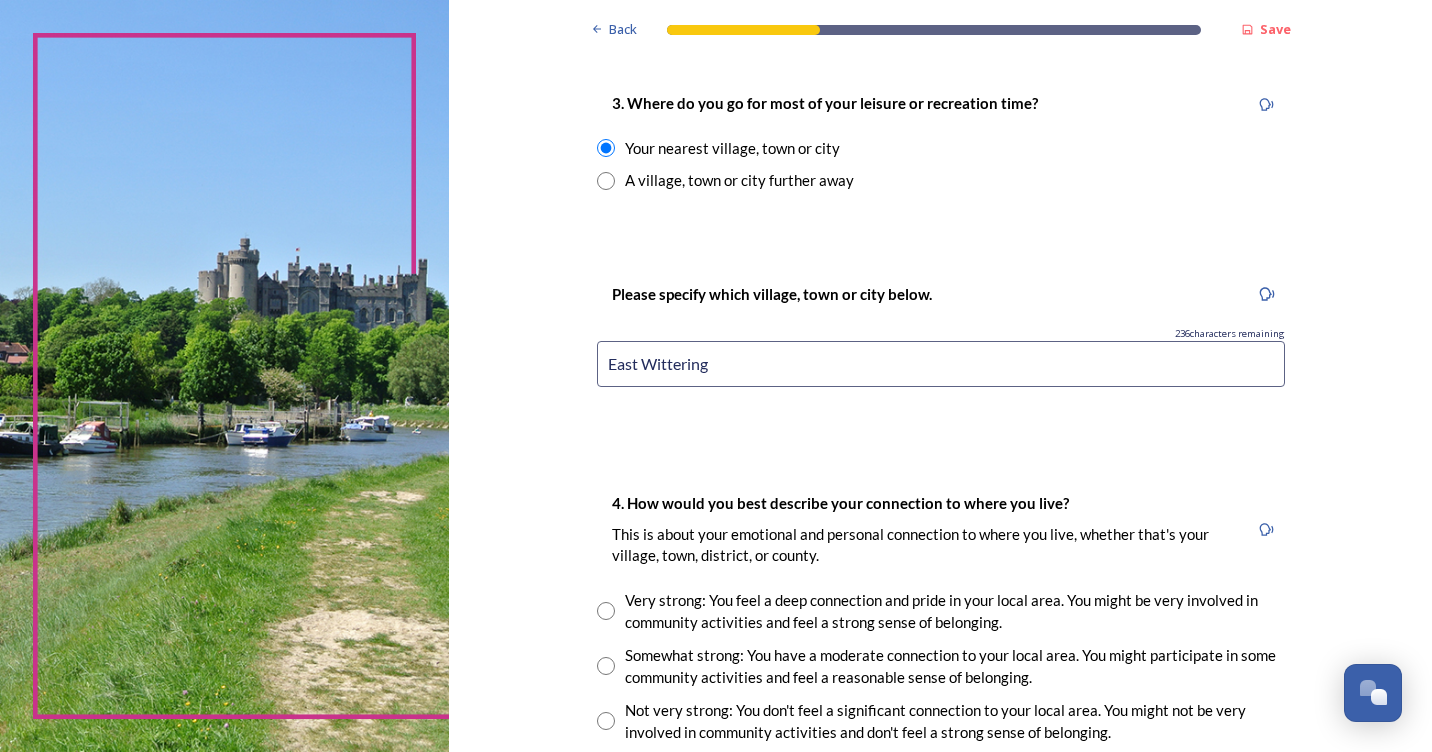 scroll, scrollTop: 1100, scrollLeft: 0, axis: vertical 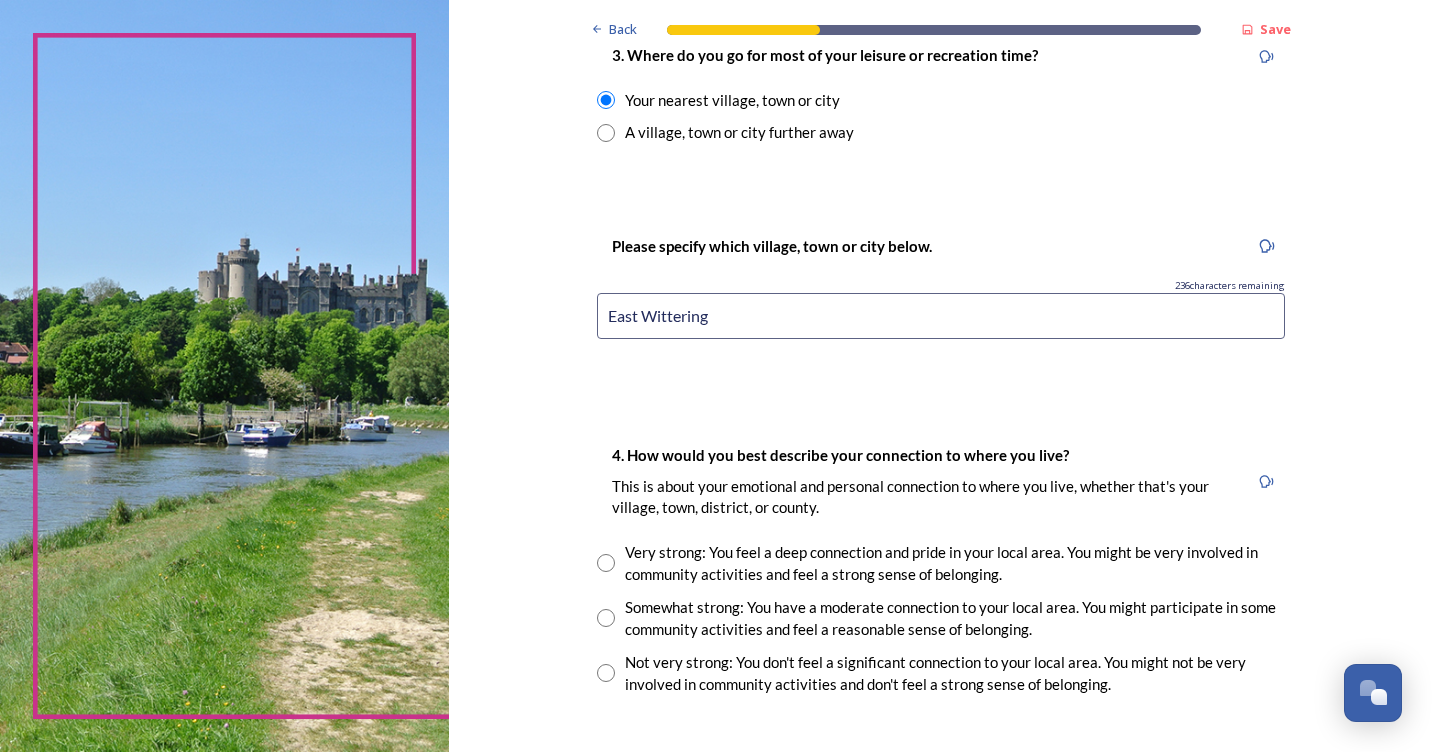 type on "East Wittering" 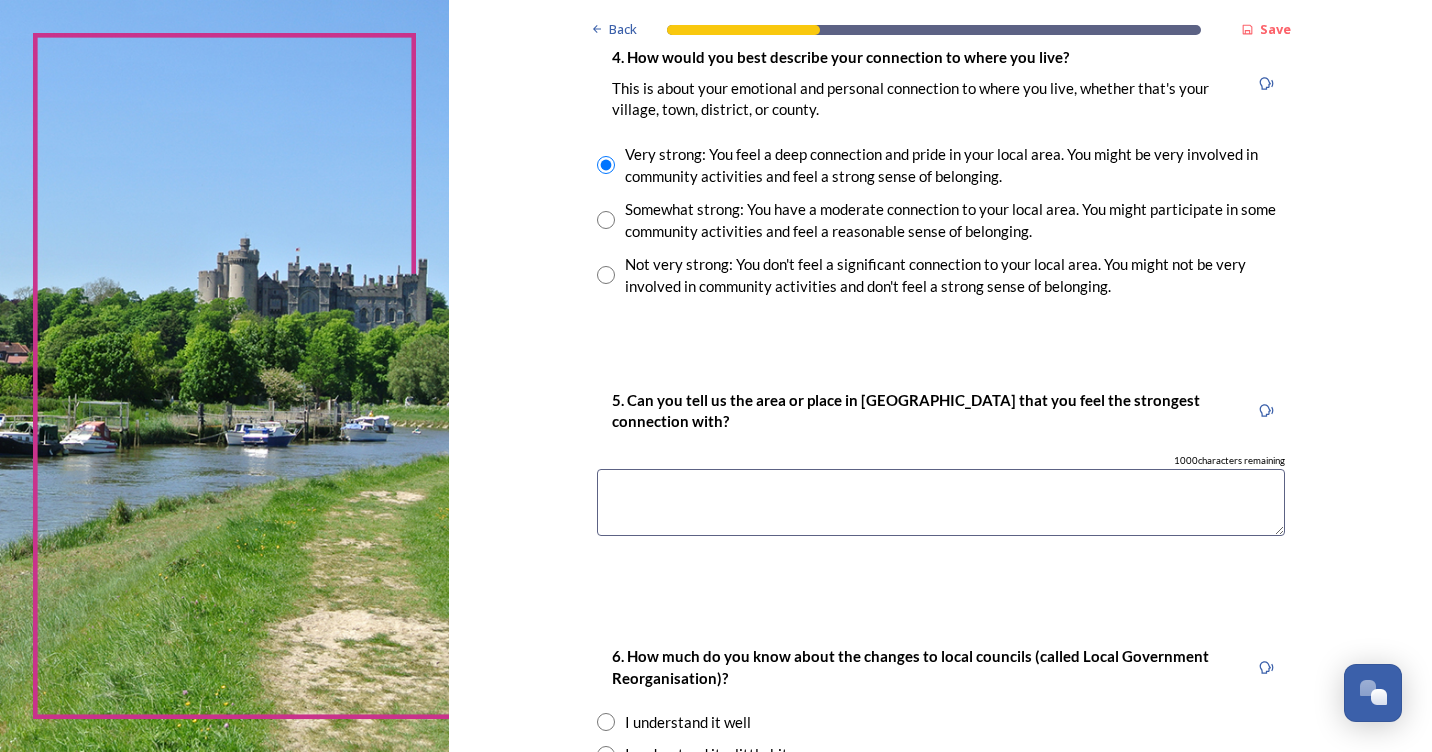 scroll, scrollTop: 1500, scrollLeft: 0, axis: vertical 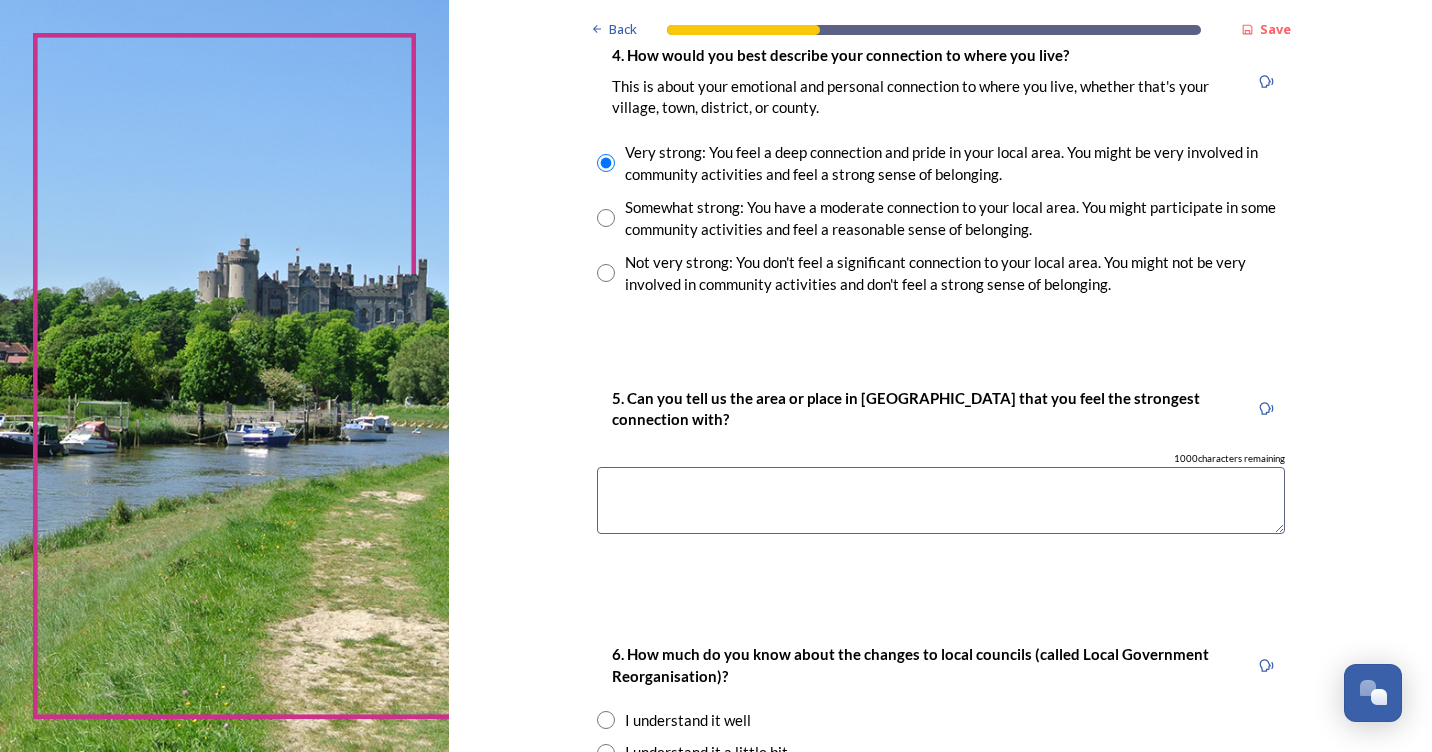 click at bounding box center (941, 500) 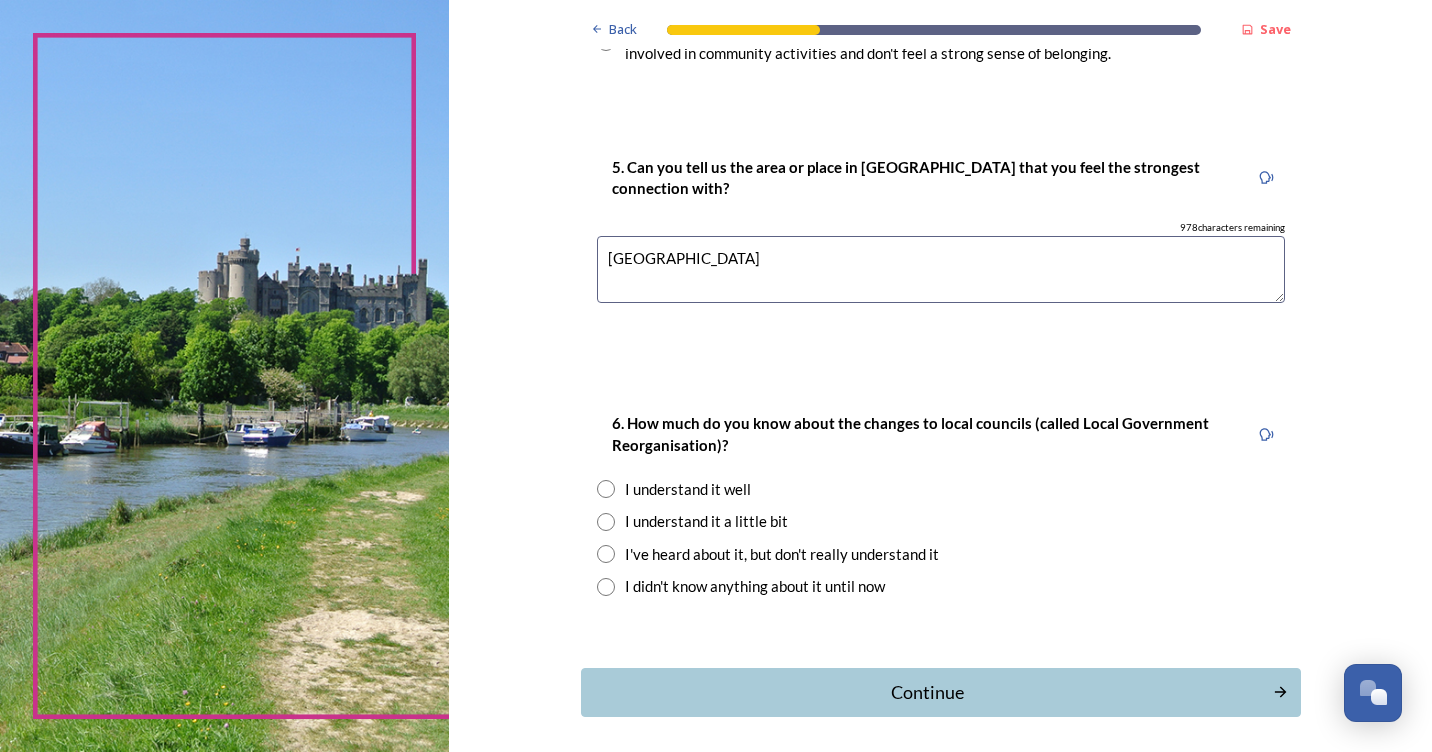 scroll, scrollTop: 1800, scrollLeft: 0, axis: vertical 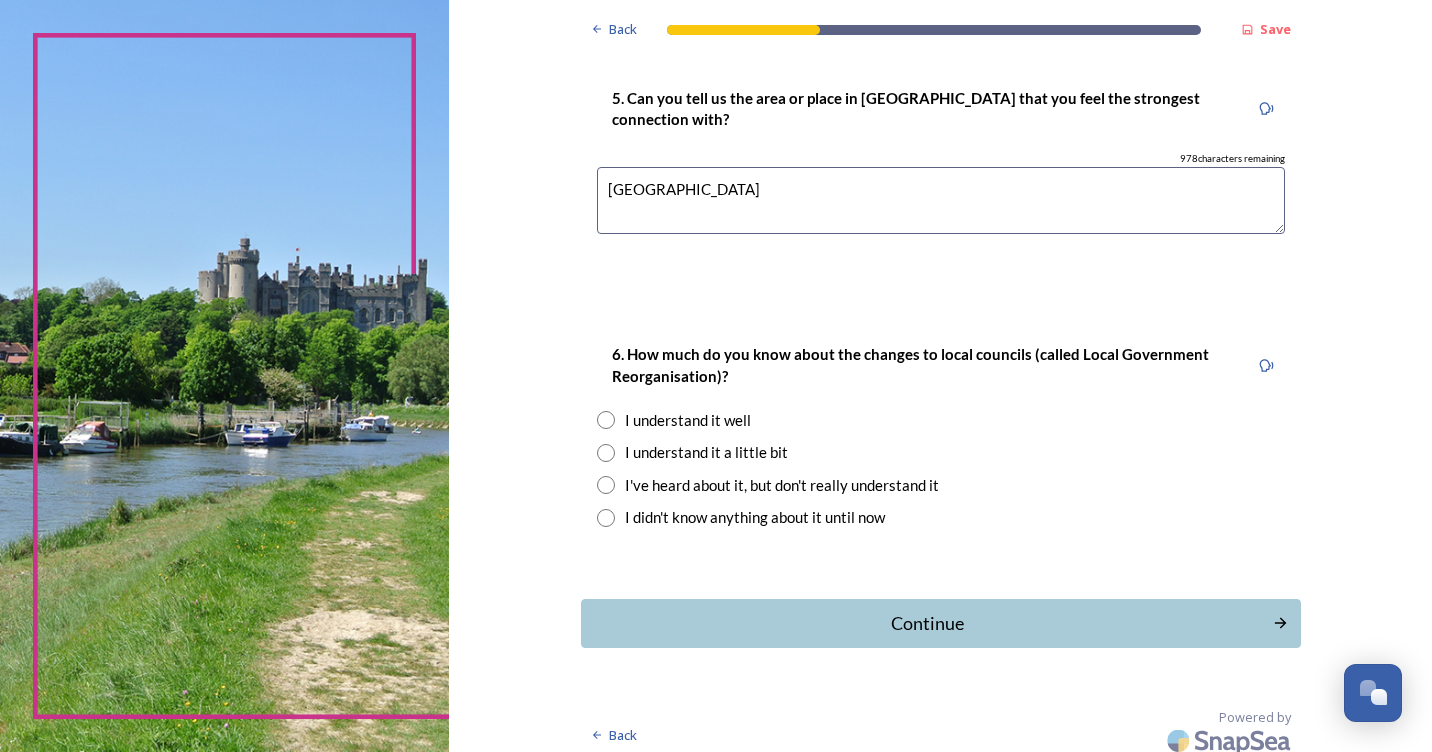 type on "East Wittering Village" 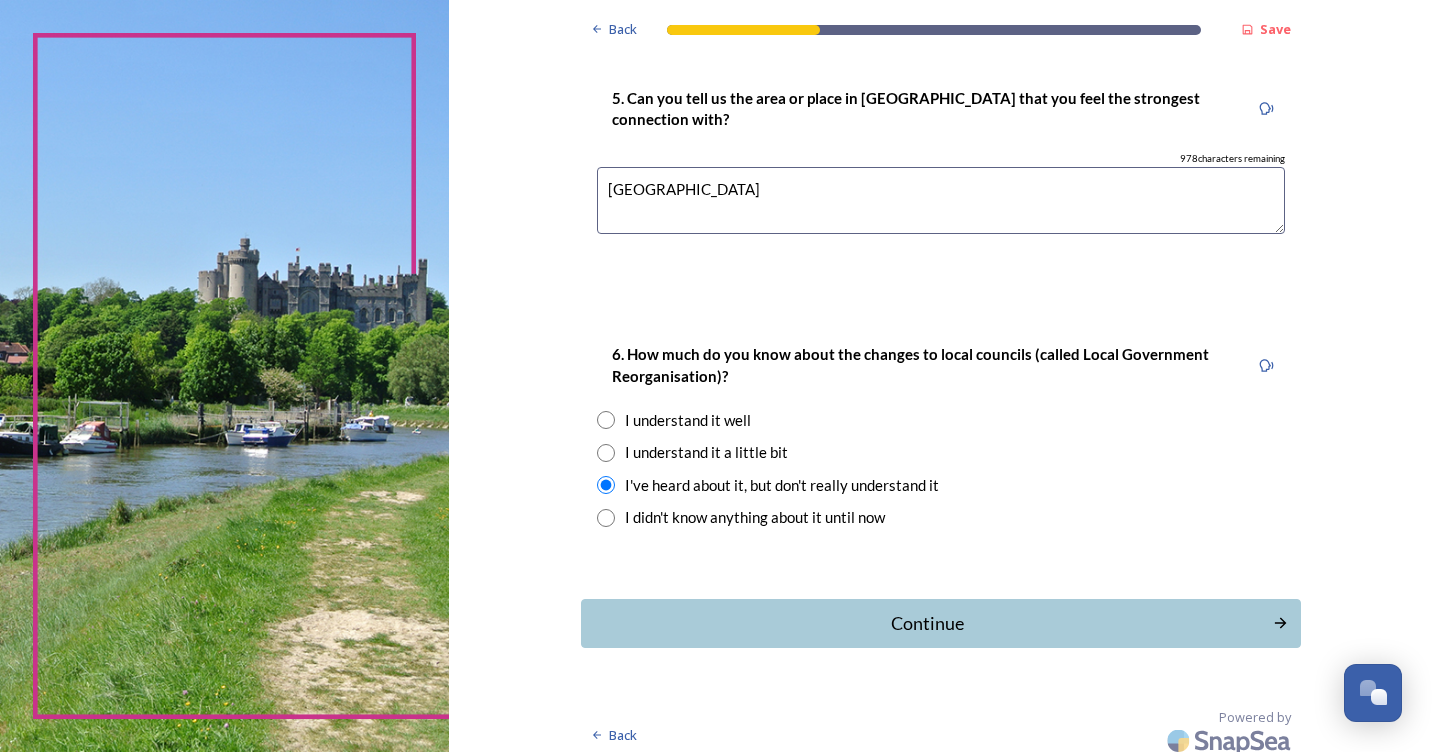 scroll, scrollTop: 1812, scrollLeft: 0, axis: vertical 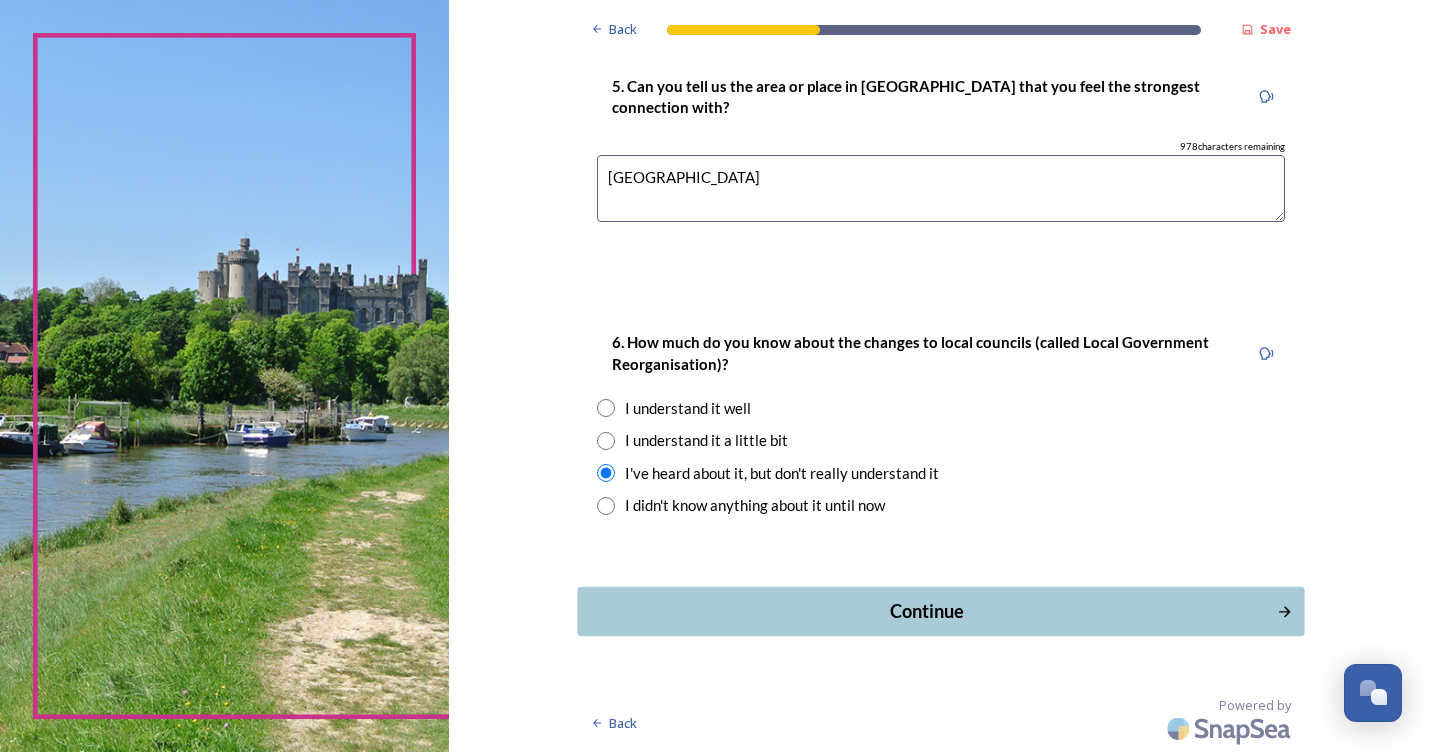 click on "Continue" at bounding box center (926, 611) 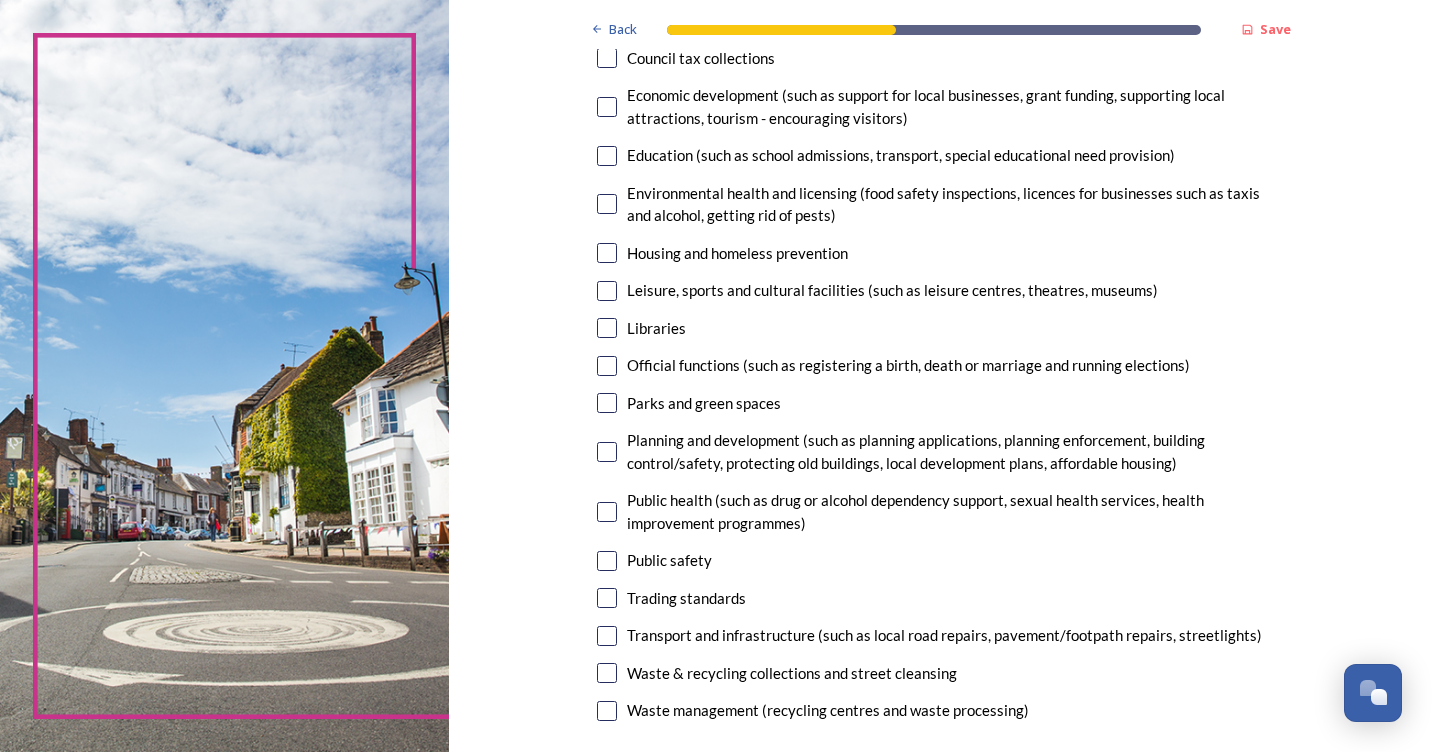 scroll, scrollTop: 400, scrollLeft: 0, axis: vertical 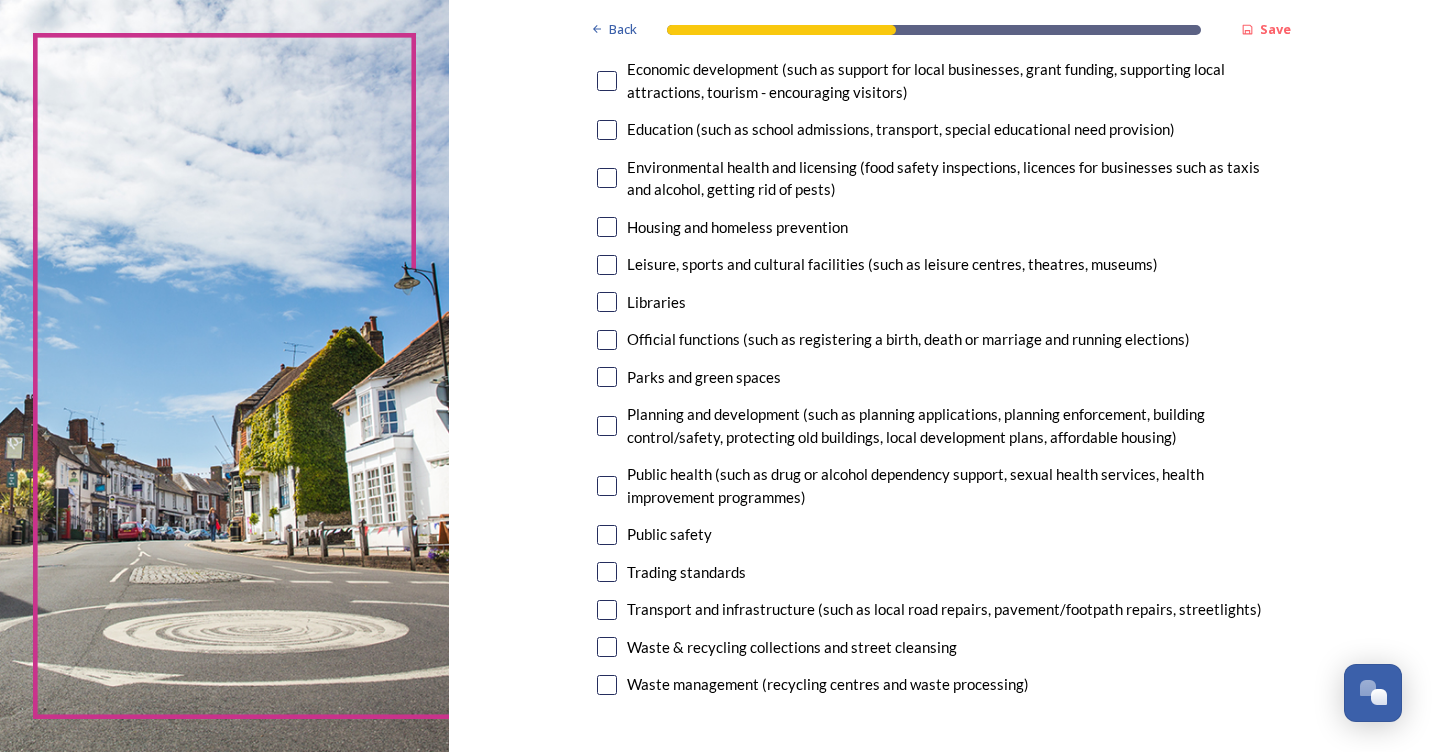 click at bounding box center (607, 426) 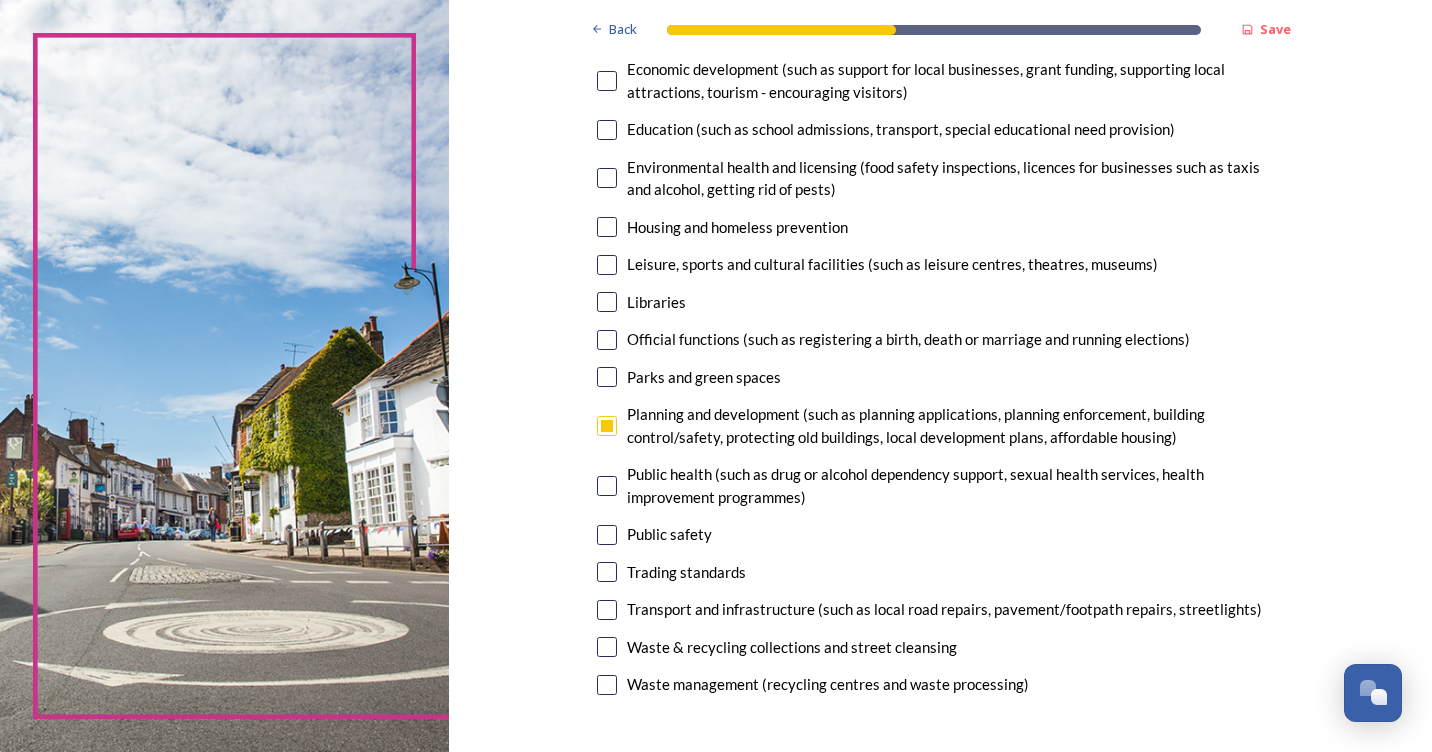 click at bounding box center [607, 610] 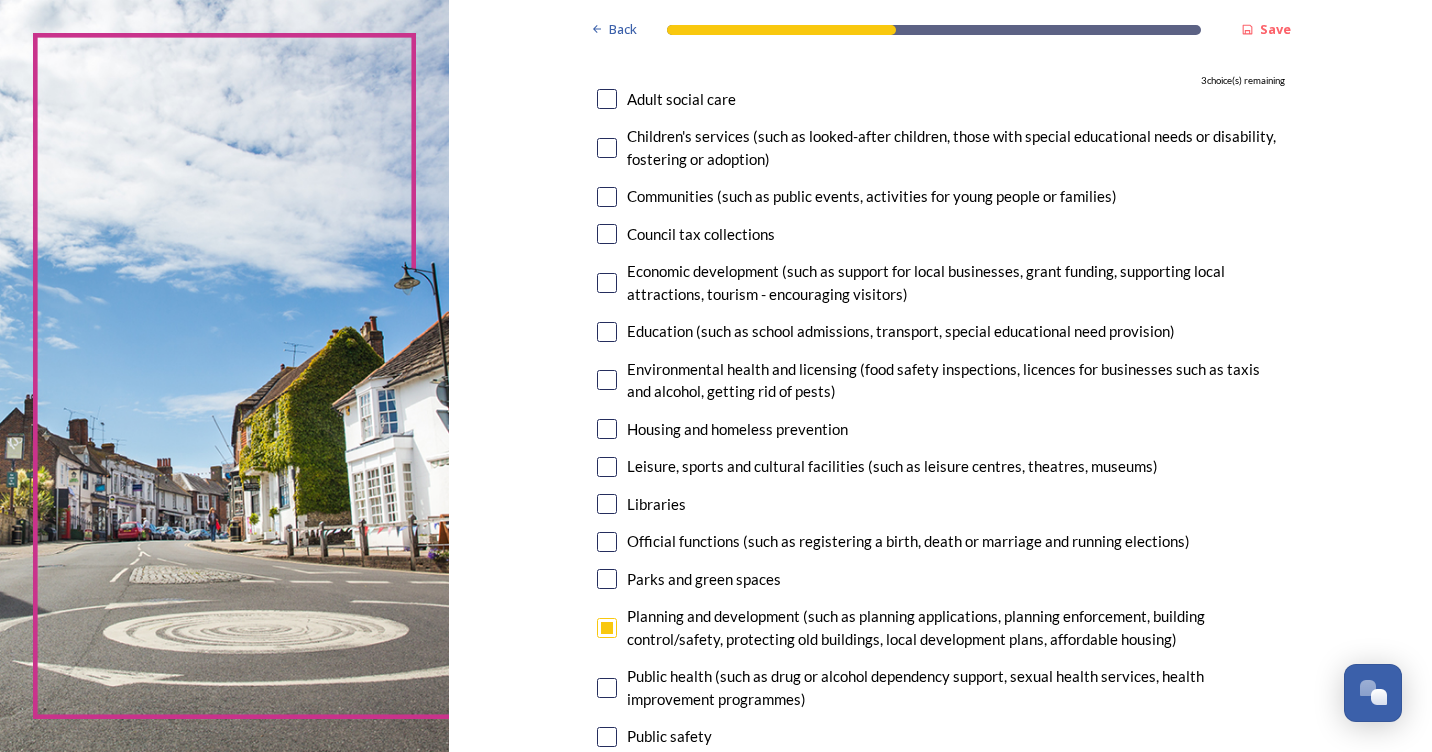 scroll, scrollTop: 100, scrollLeft: 0, axis: vertical 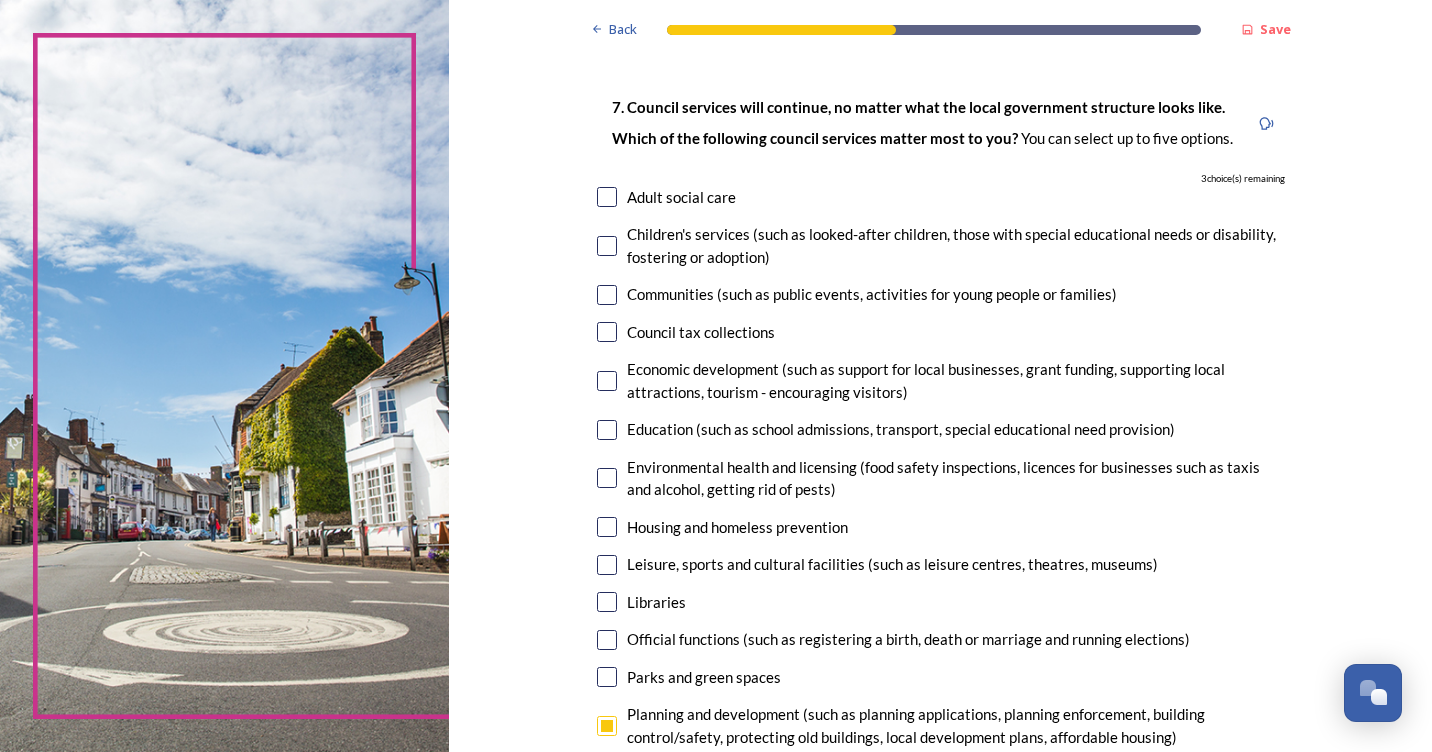 click at bounding box center [607, 197] 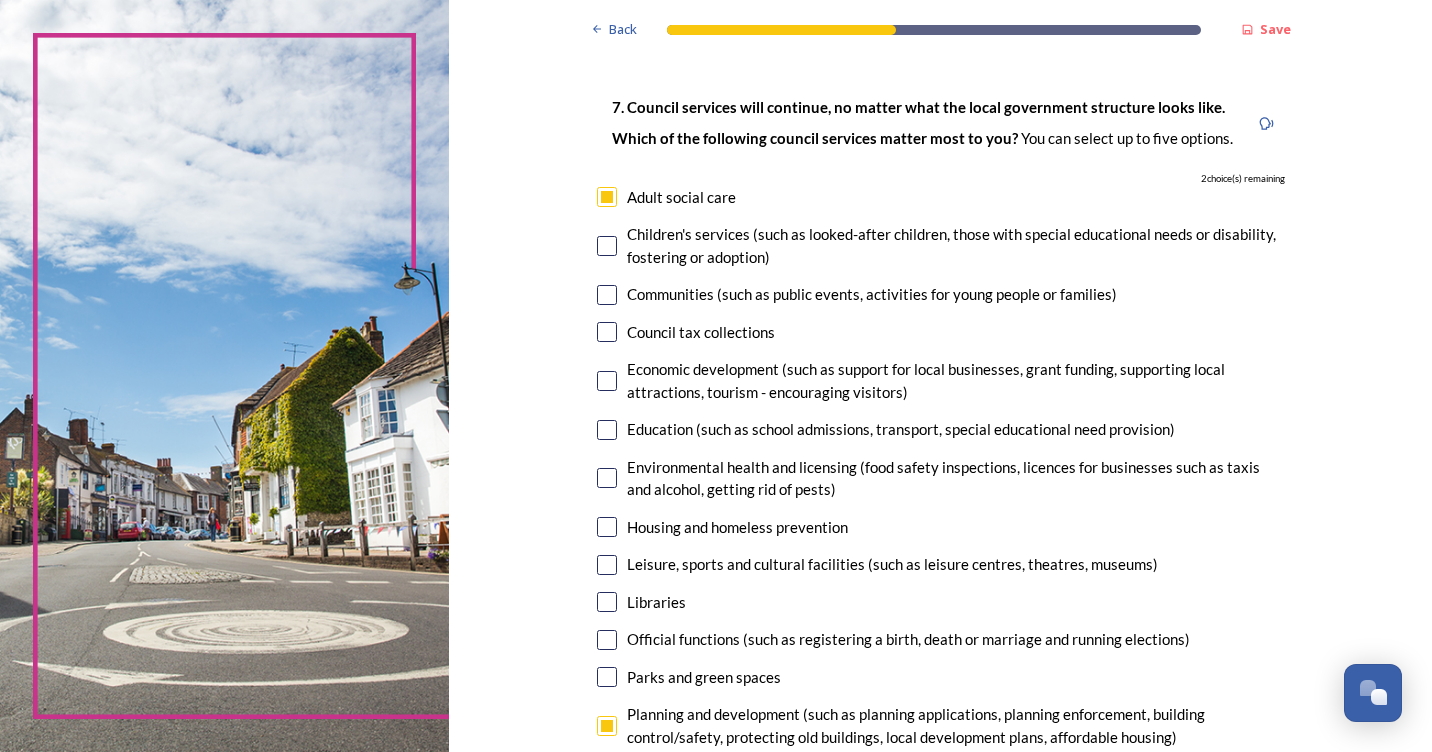 click at bounding box center [607, 677] 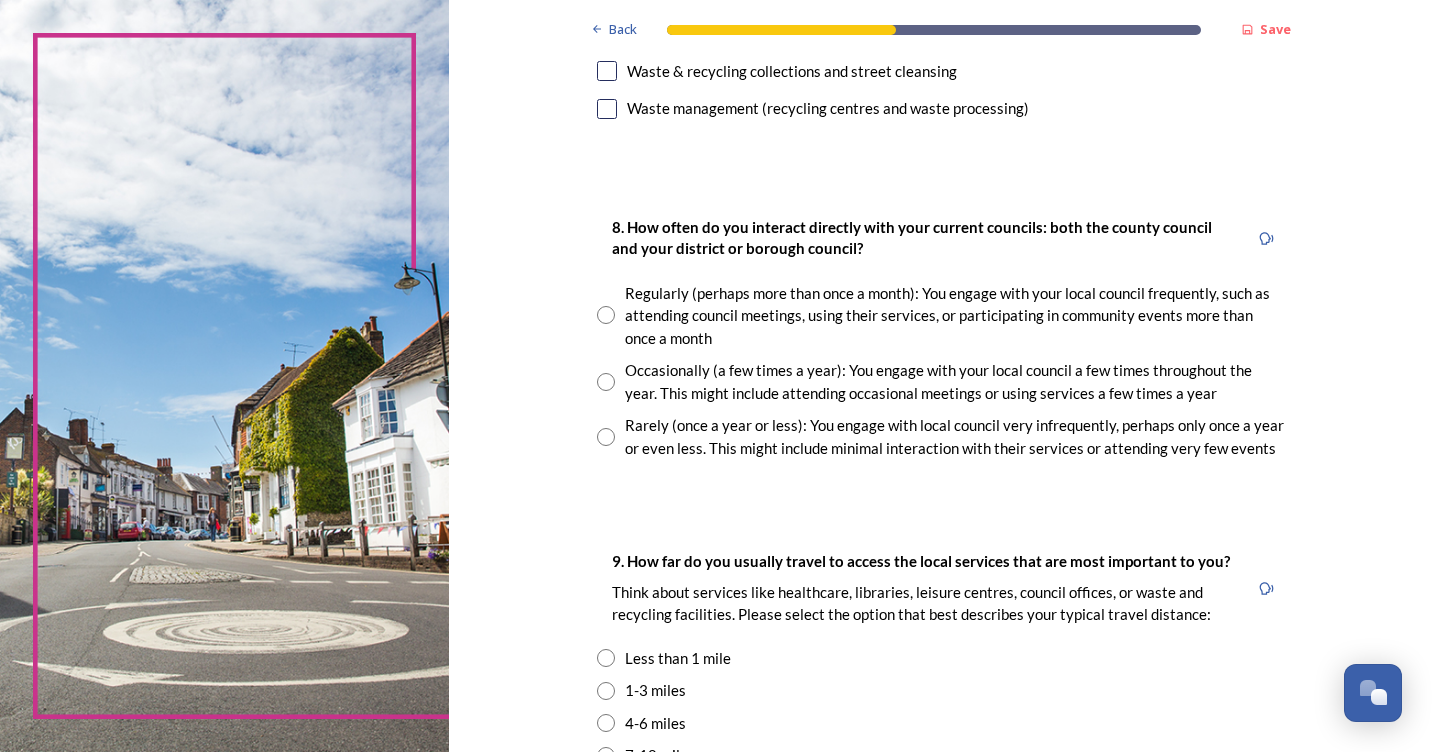 scroll, scrollTop: 1000, scrollLeft: 0, axis: vertical 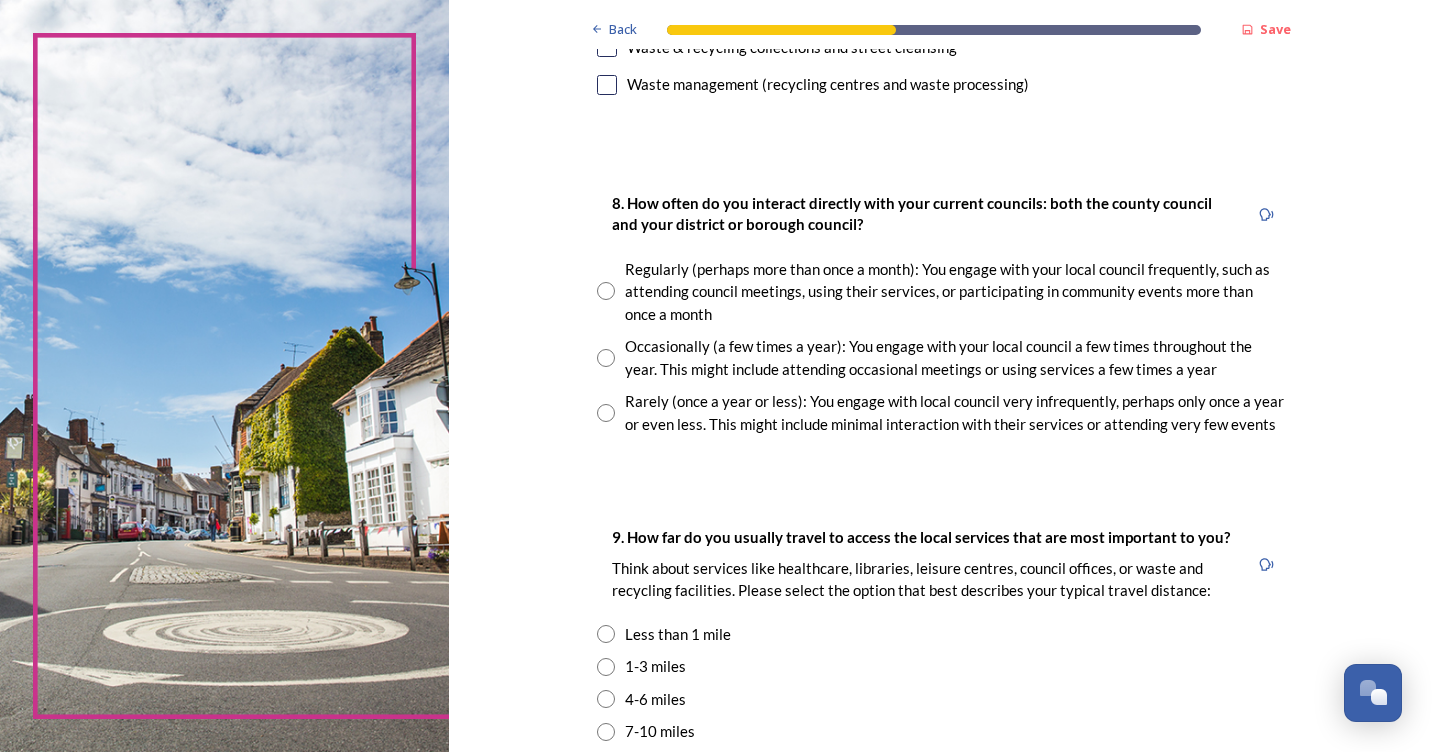 click at bounding box center (606, 413) 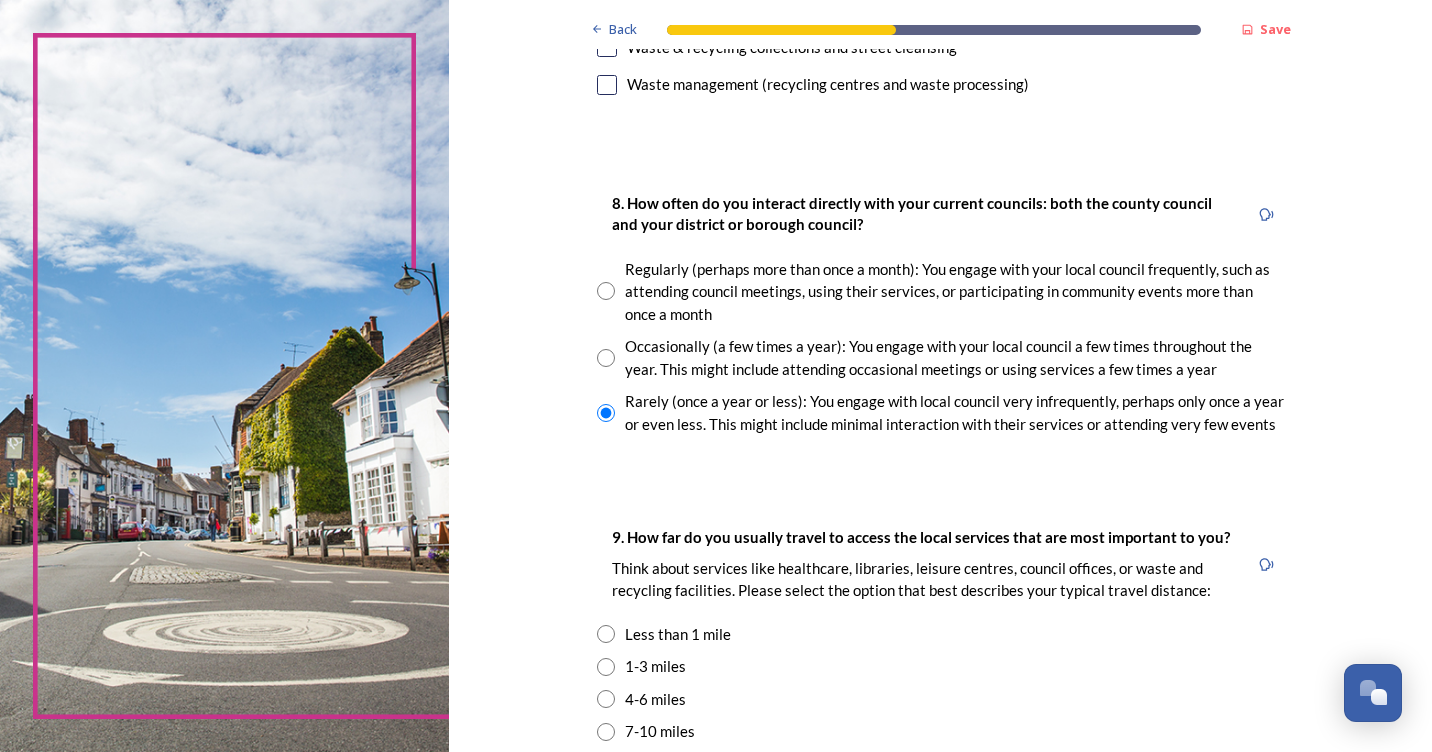 scroll, scrollTop: 1100, scrollLeft: 0, axis: vertical 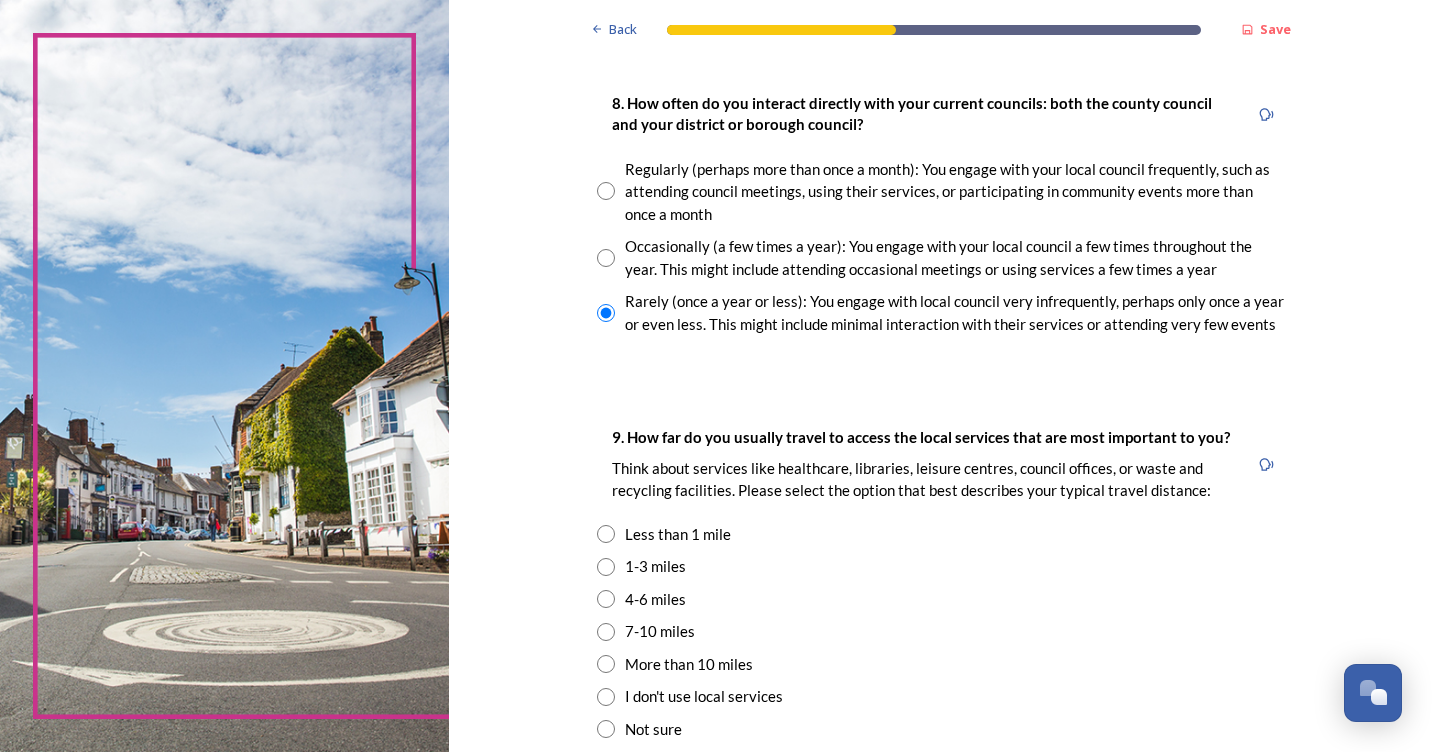 click at bounding box center (606, 567) 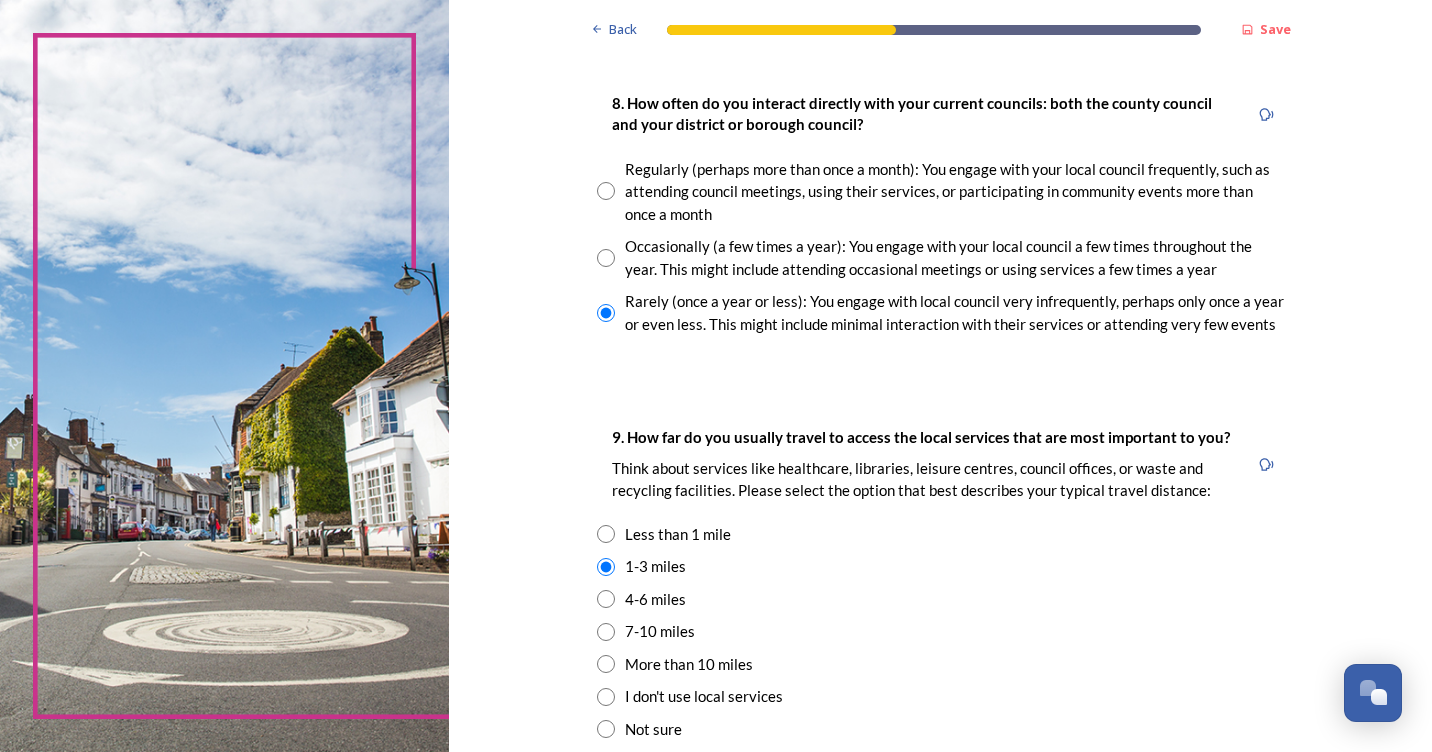 click at bounding box center [606, 534] 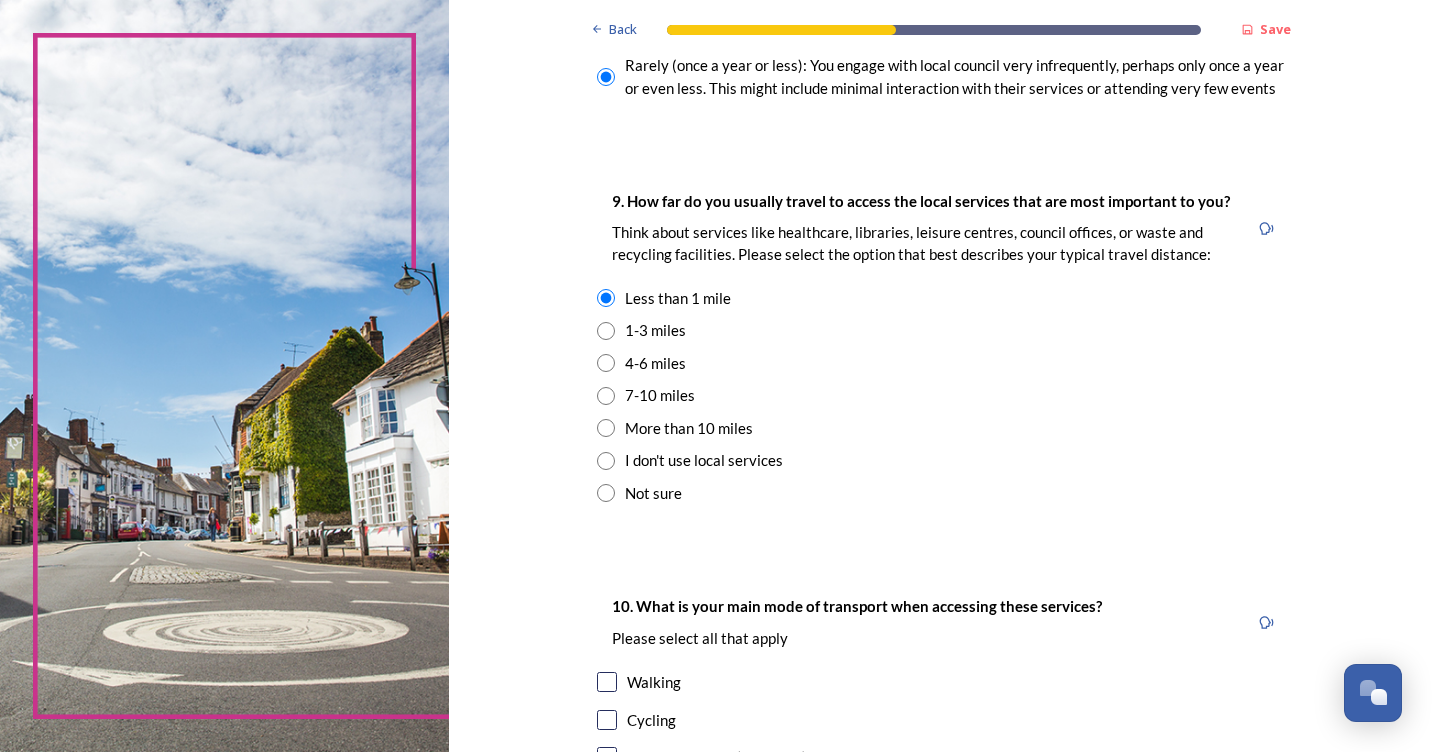 scroll, scrollTop: 1500, scrollLeft: 0, axis: vertical 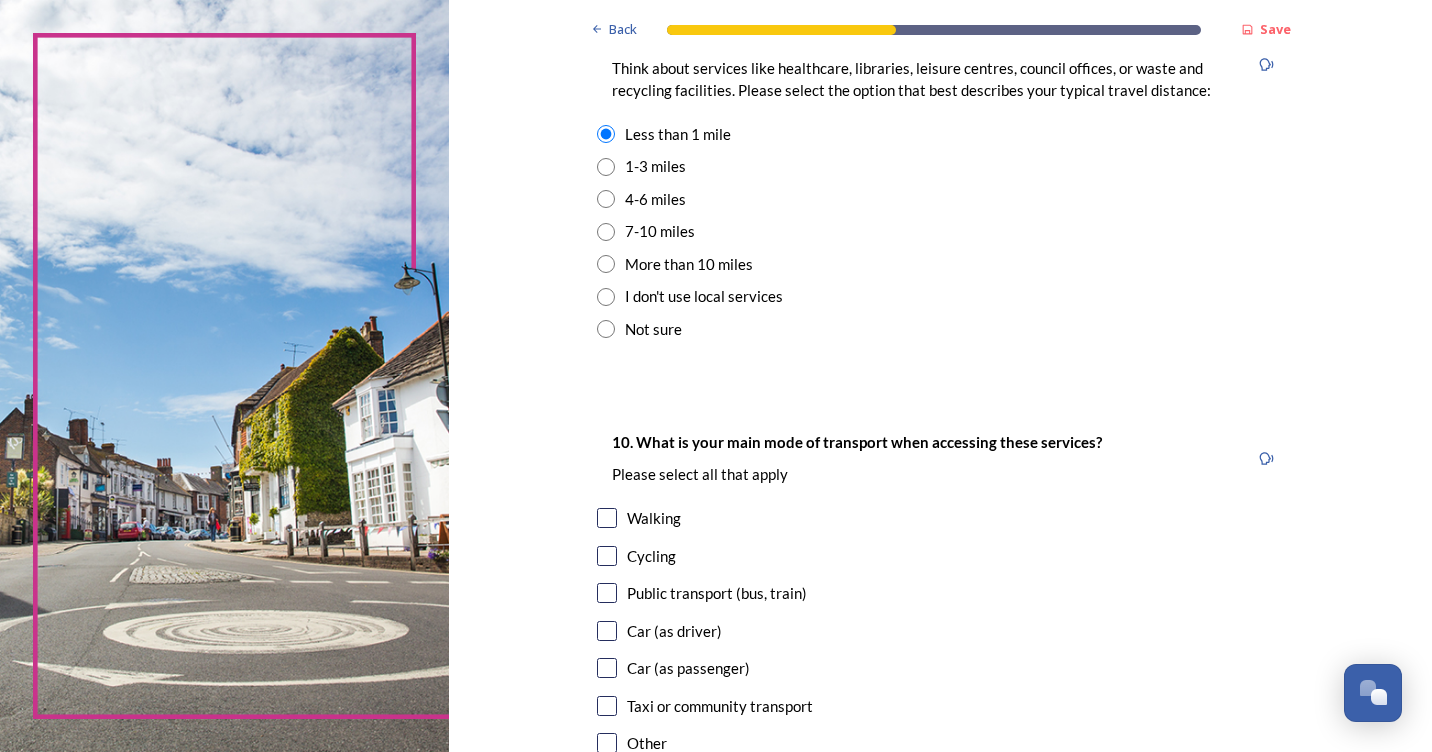 click at bounding box center [607, 518] 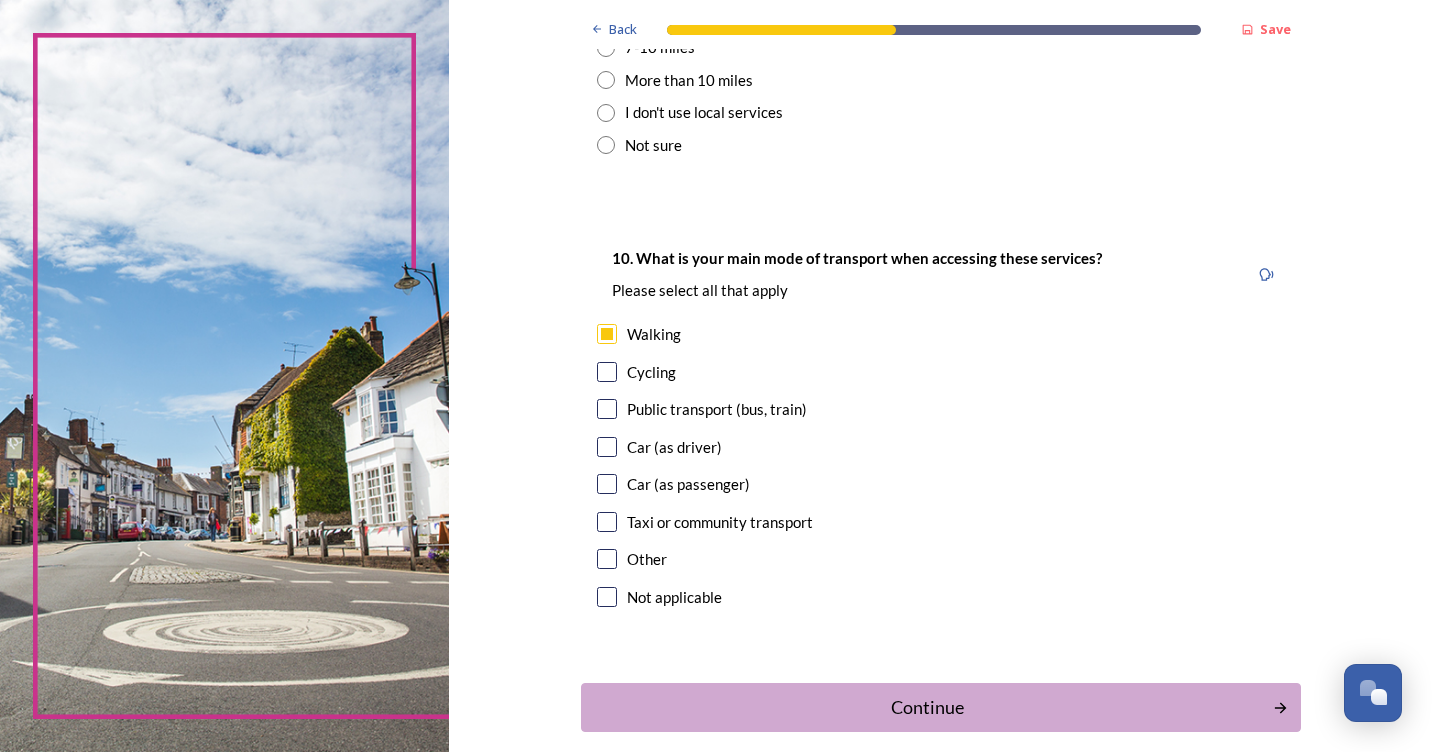 scroll, scrollTop: 1700, scrollLeft: 0, axis: vertical 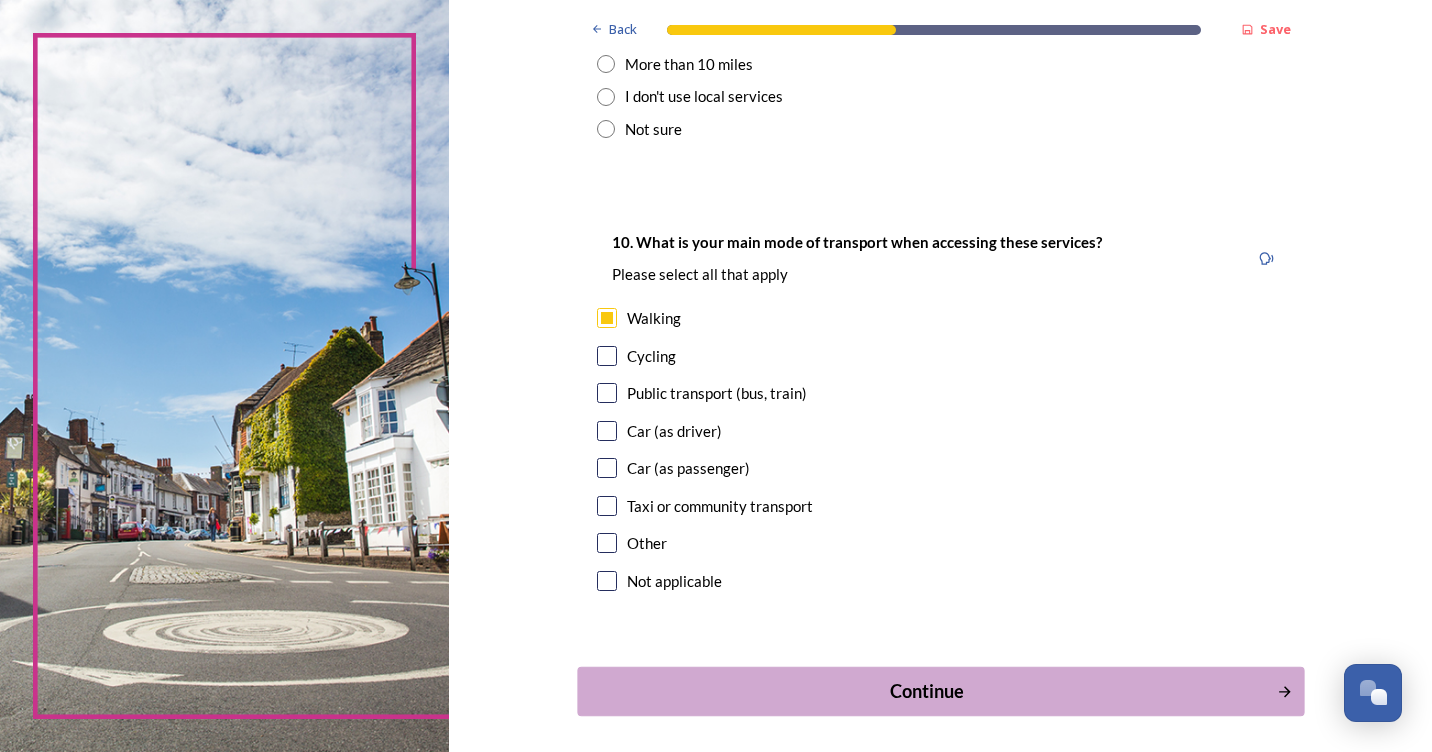 click on "Continue" at bounding box center [926, 691] 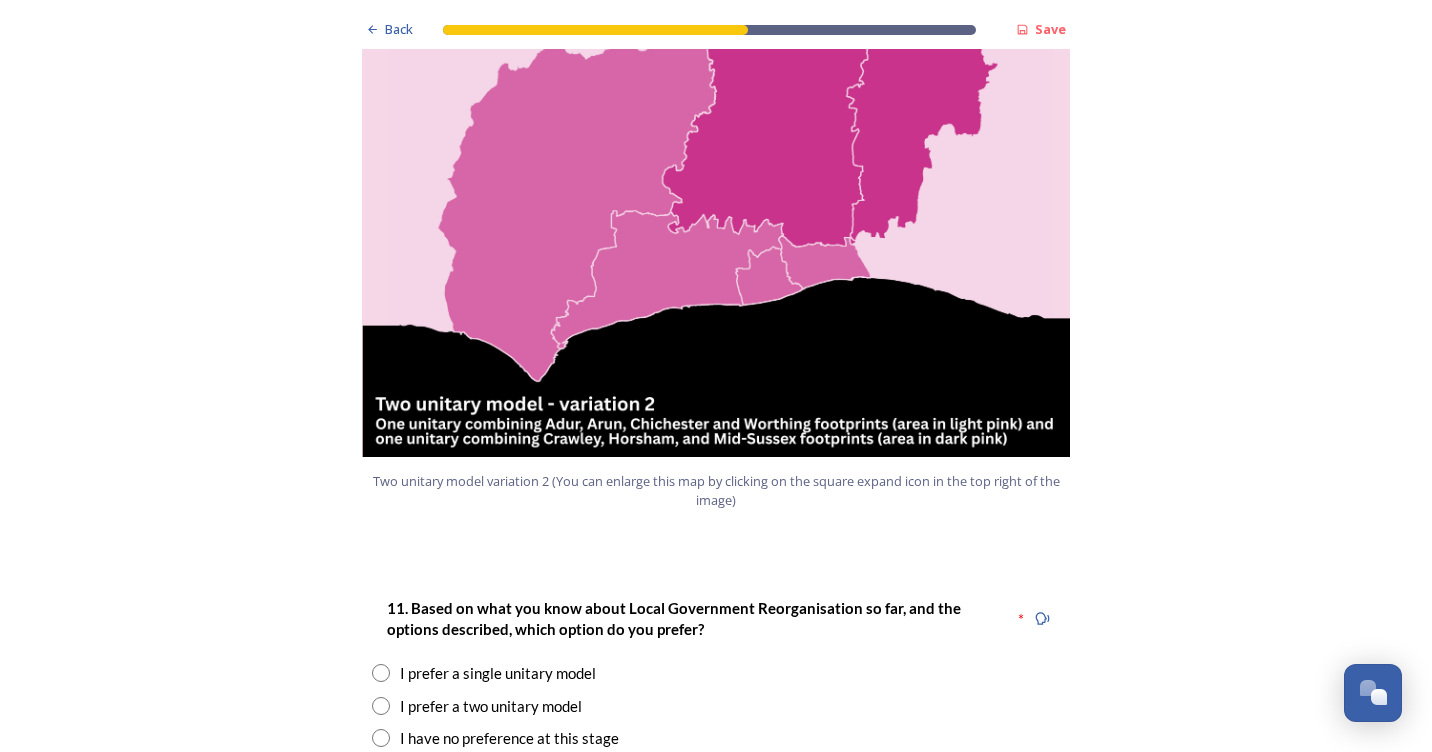 scroll, scrollTop: 2300, scrollLeft: 0, axis: vertical 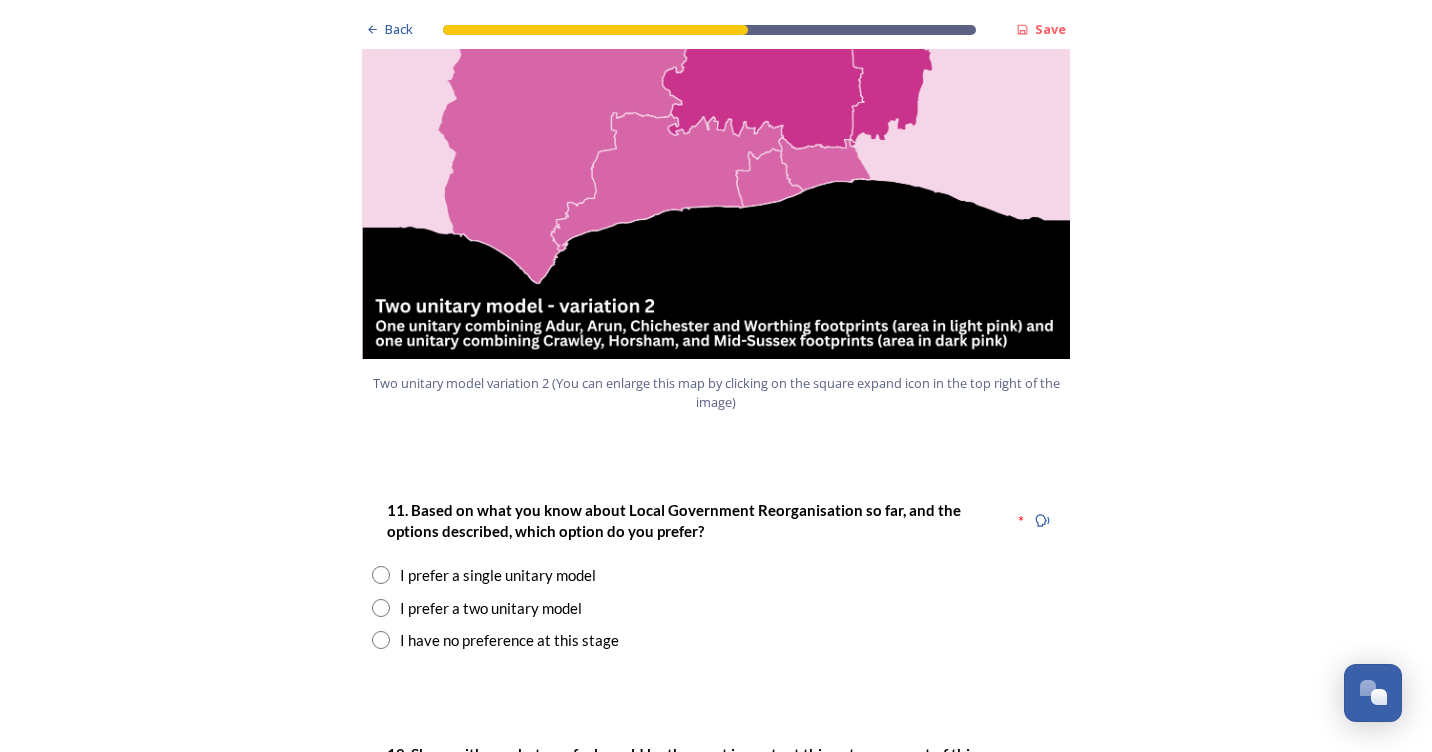 click at bounding box center [381, 608] 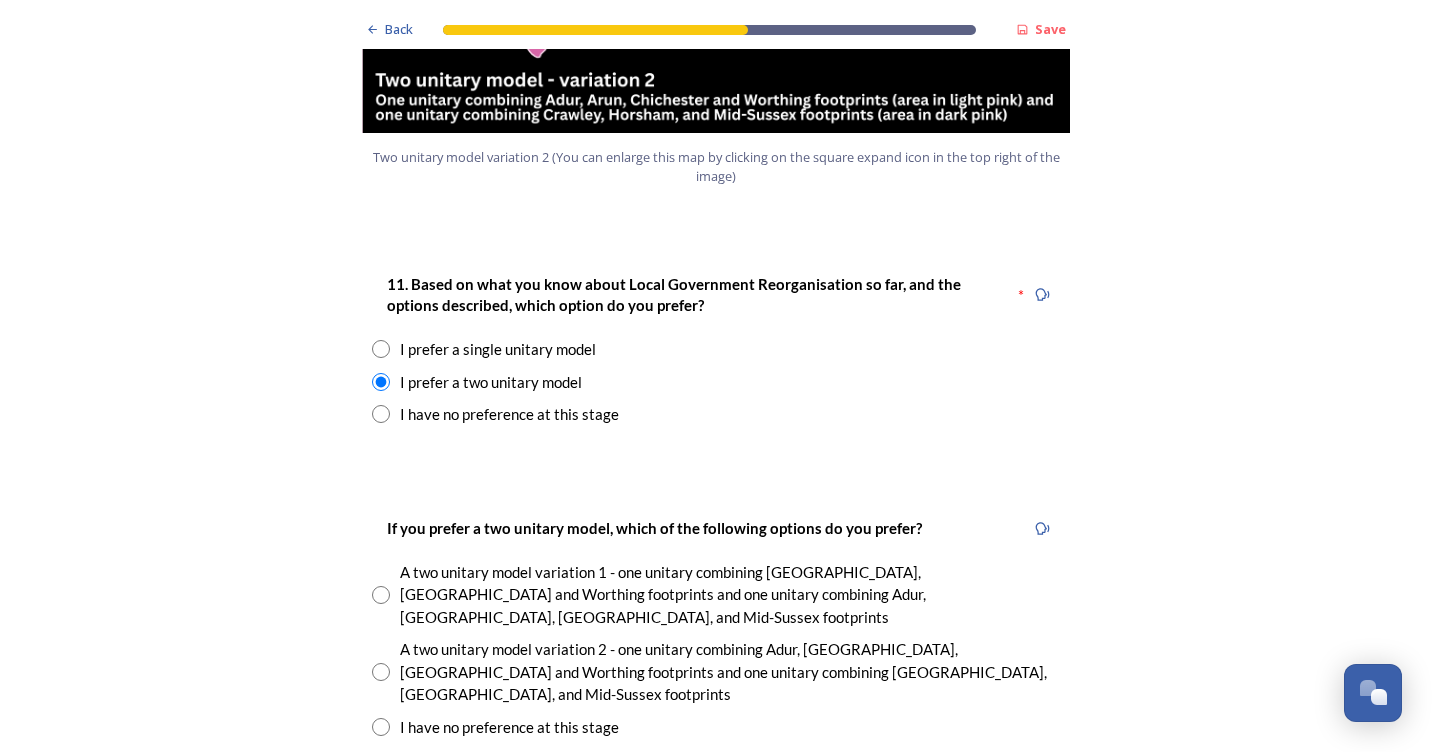 scroll, scrollTop: 2600, scrollLeft: 0, axis: vertical 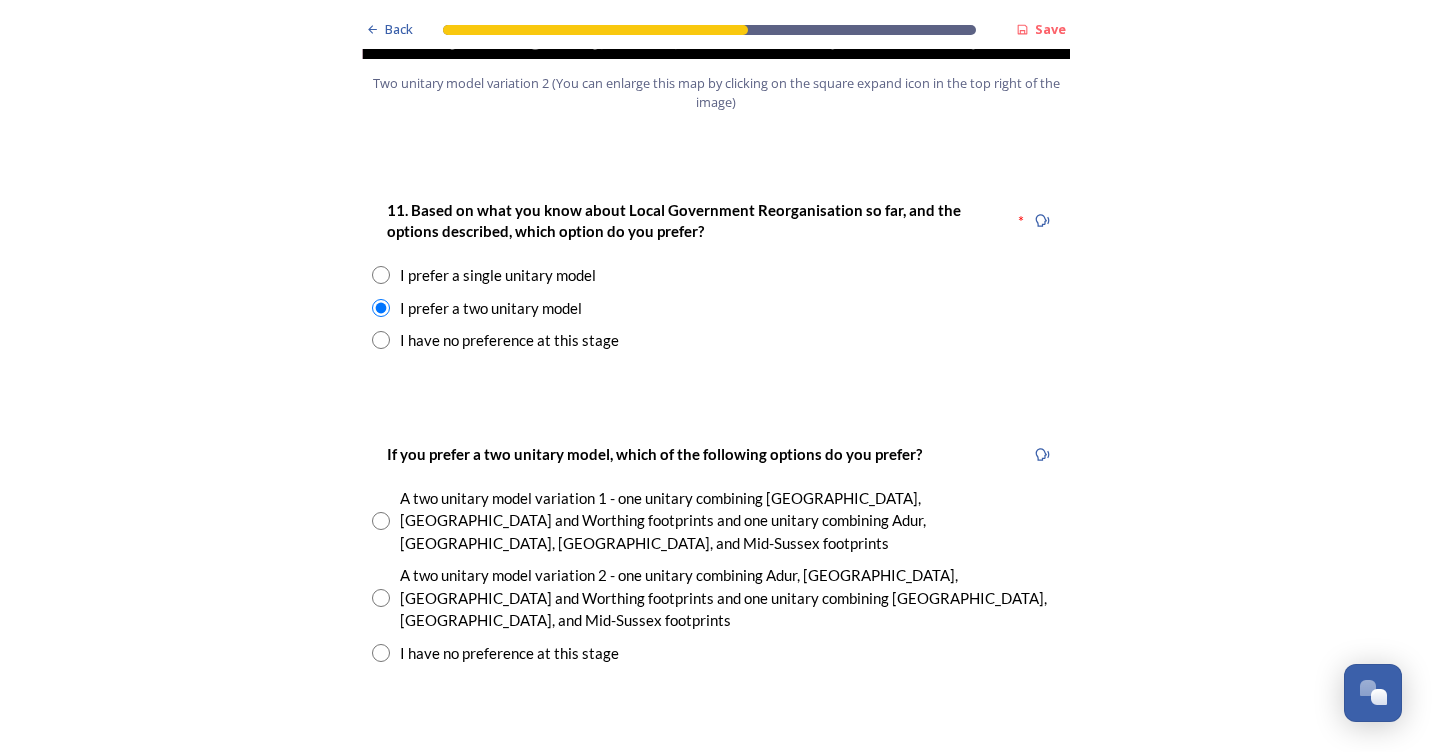 click on "A two unitary model variation 1 - one unitary combining Arun, Chichester and Worthing footprints and one unitary combining Adur, Crawley, Horsham, and Mid-Sussex footprints" at bounding box center (716, 521) 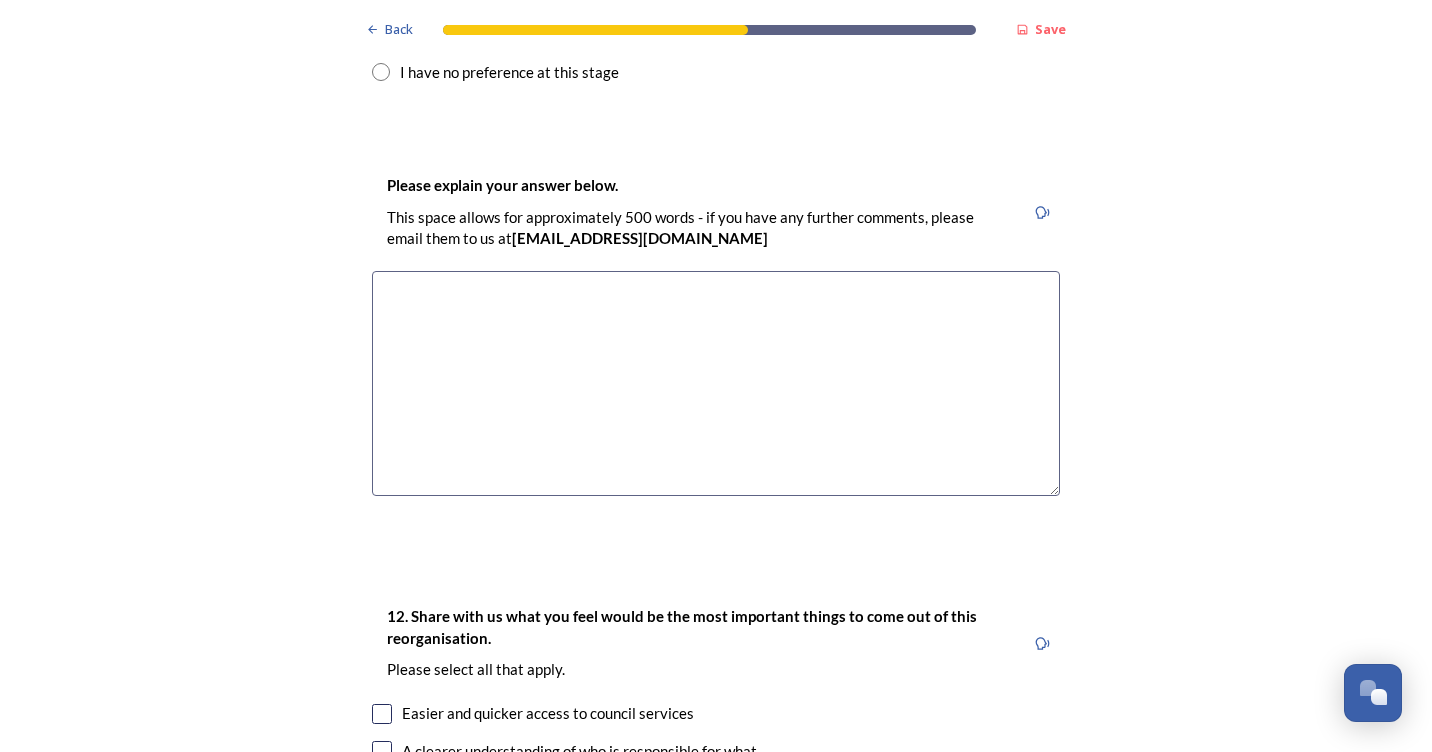 scroll, scrollTop: 3200, scrollLeft: 0, axis: vertical 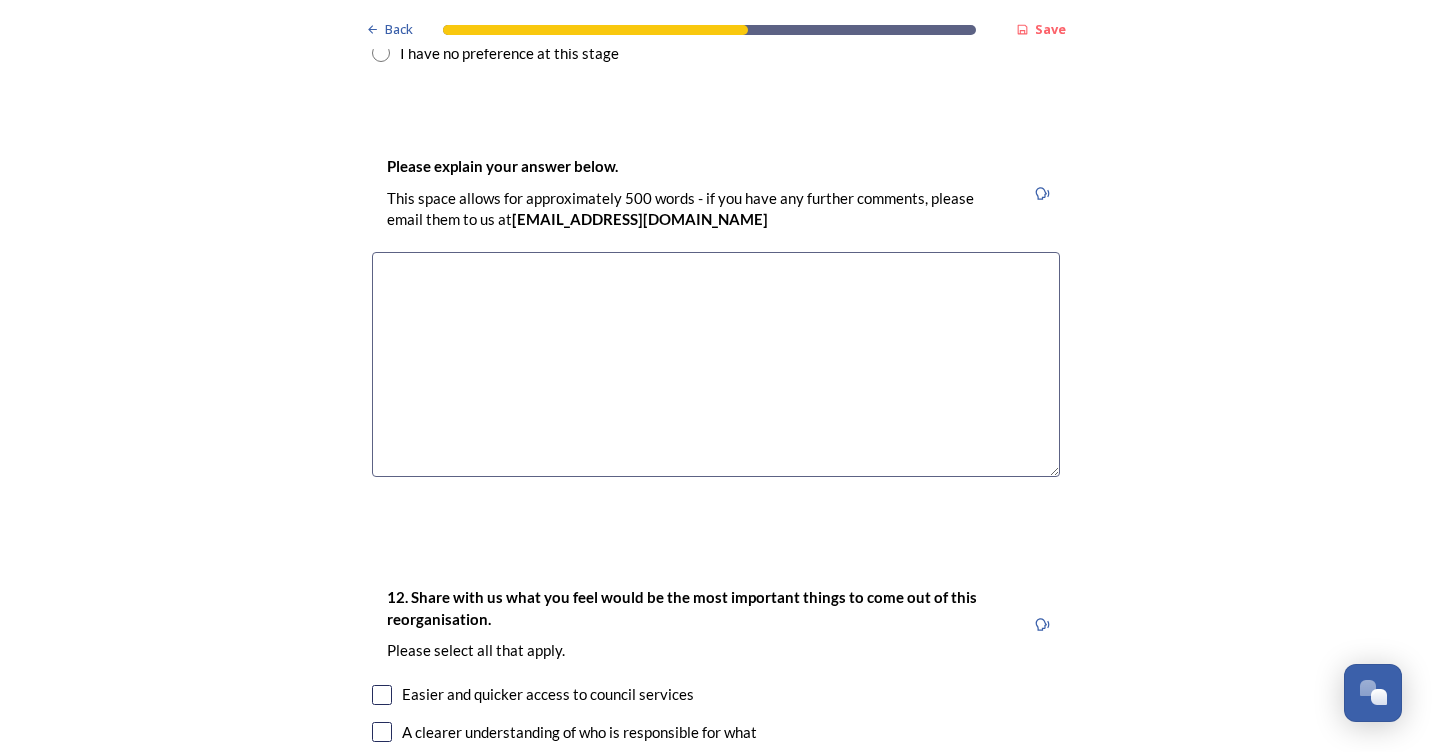 click at bounding box center [716, 364] 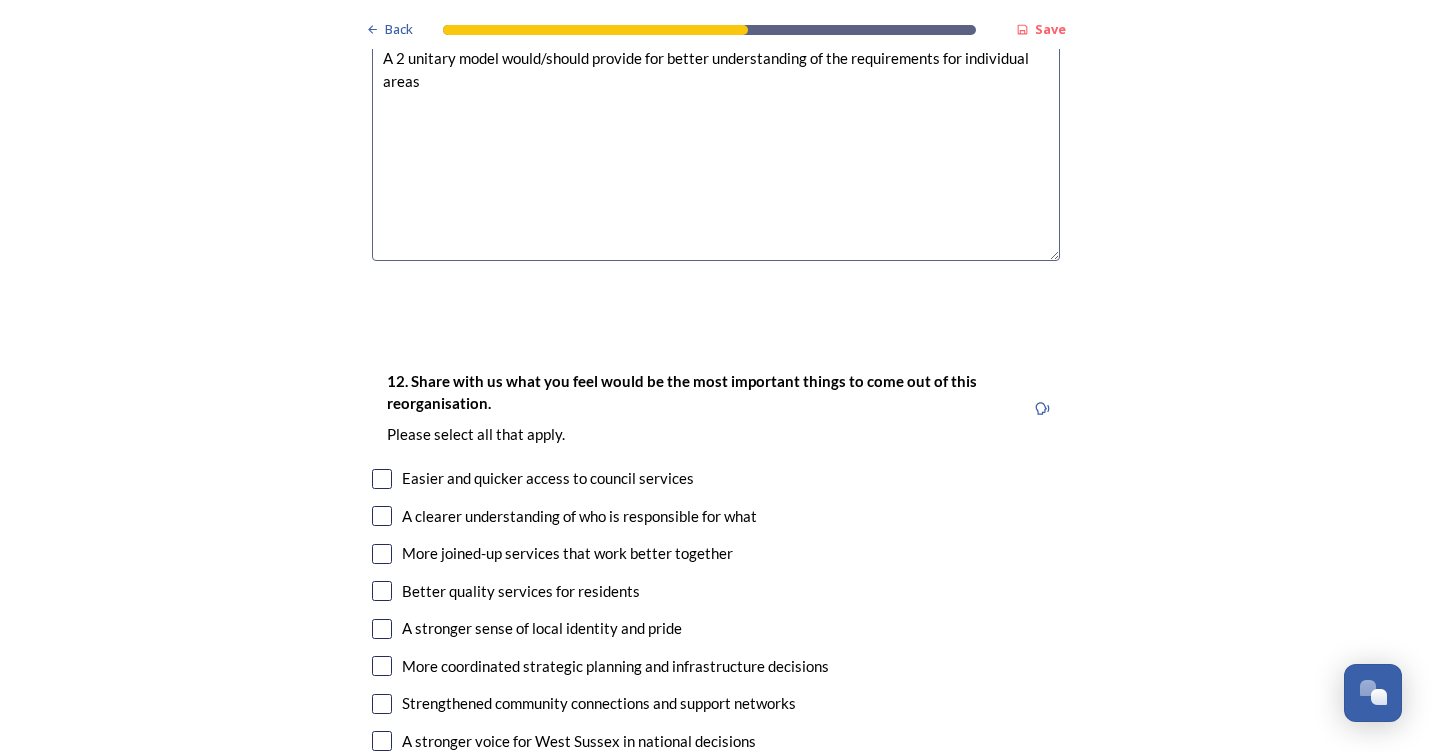 scroll, scrollTop: 3500, scrollLeft: 0, axis: vertical 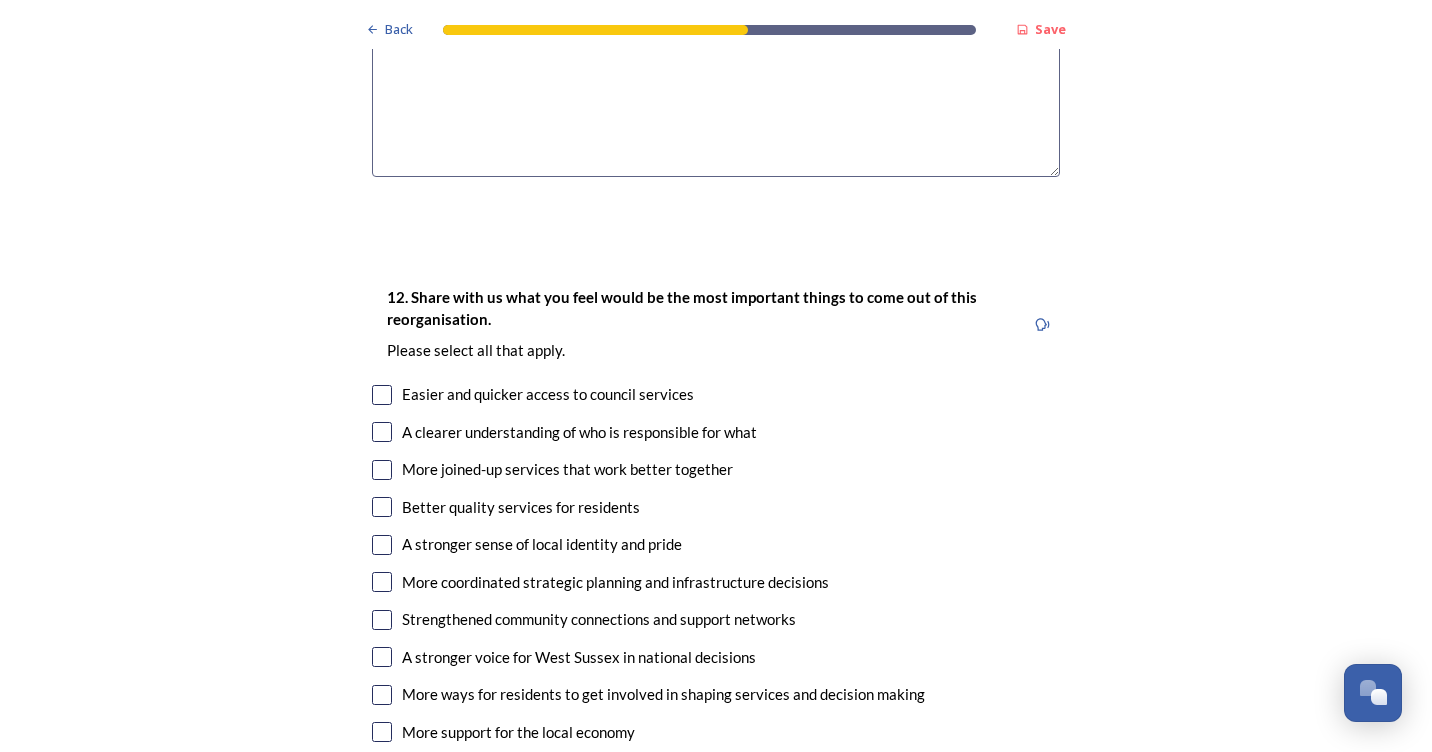 type on "A 2 unitary model would/should provide for better understanding of the requirements for individual areas" 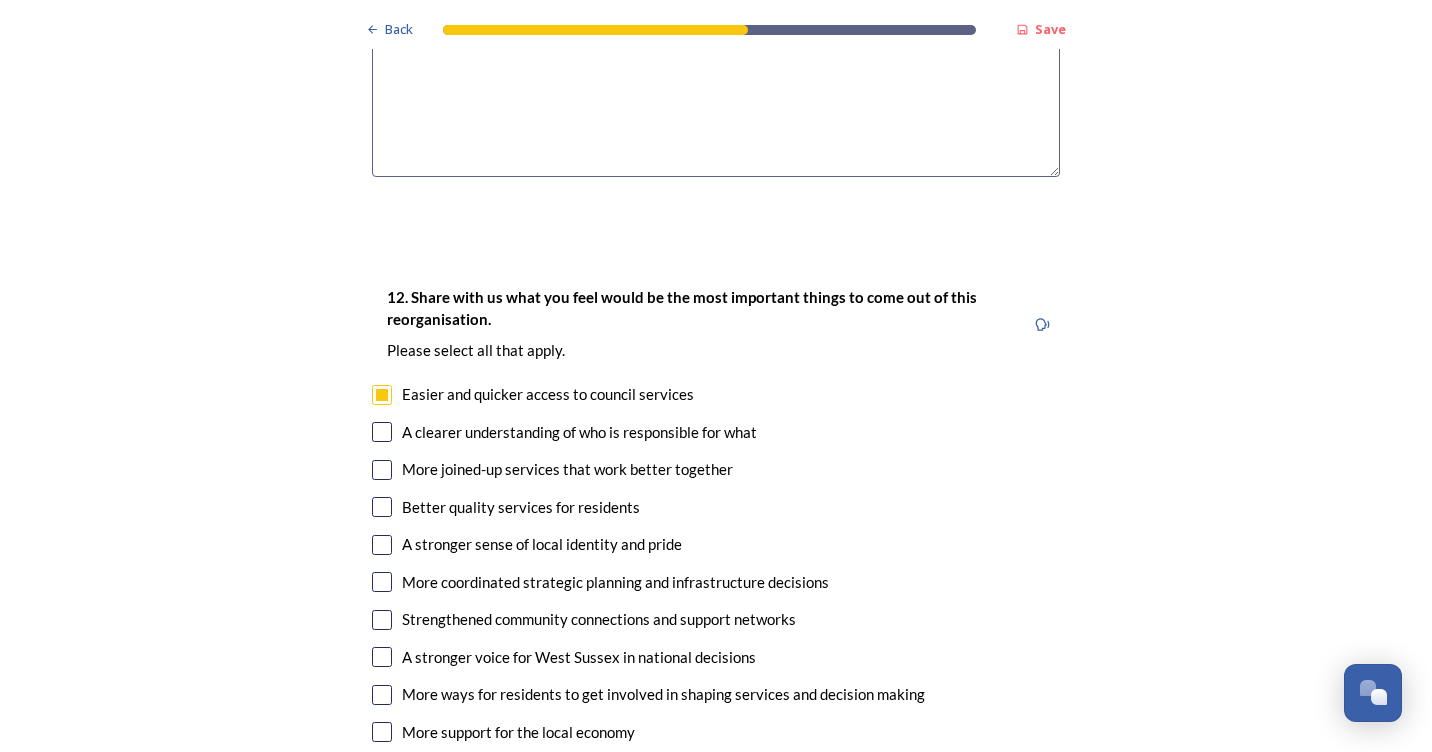 click at bounding box center [382, 432] 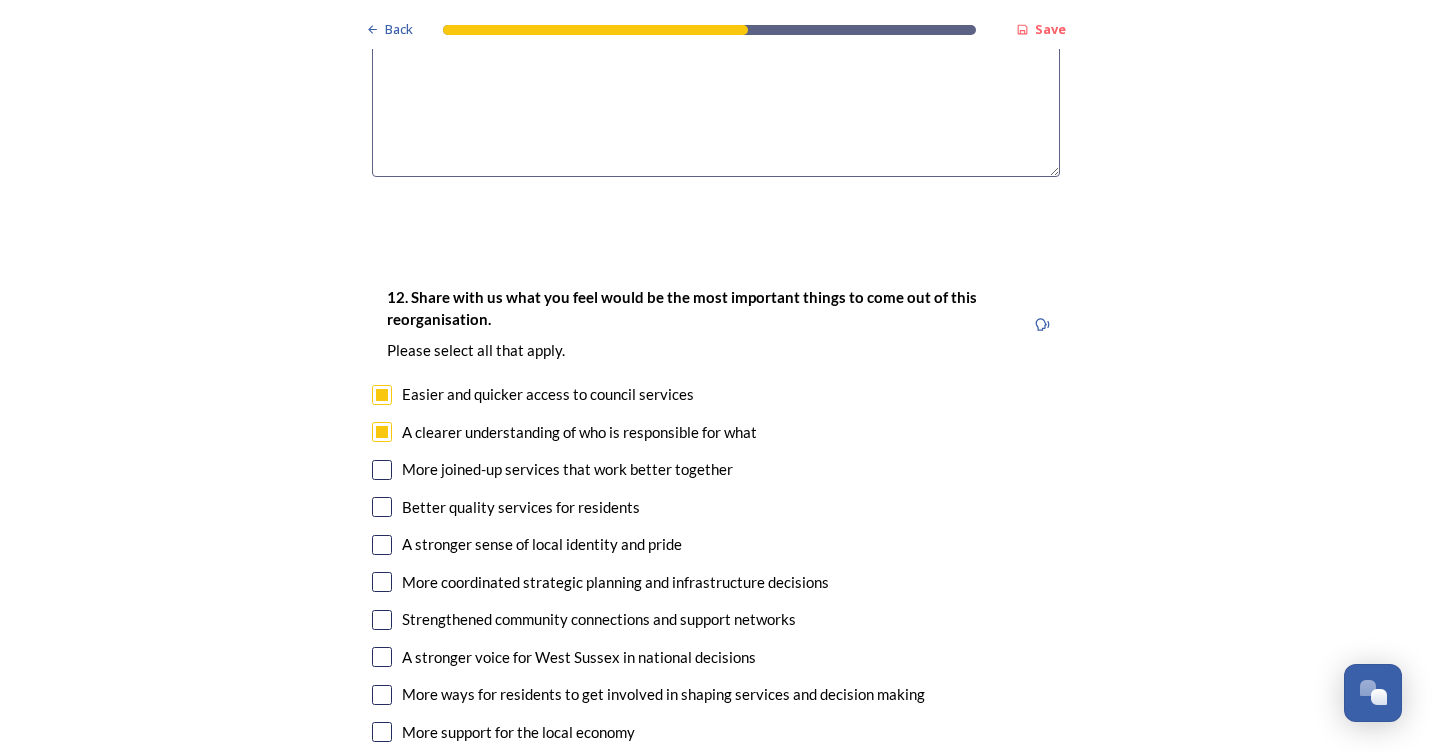 click at bounding box center (382, 470) 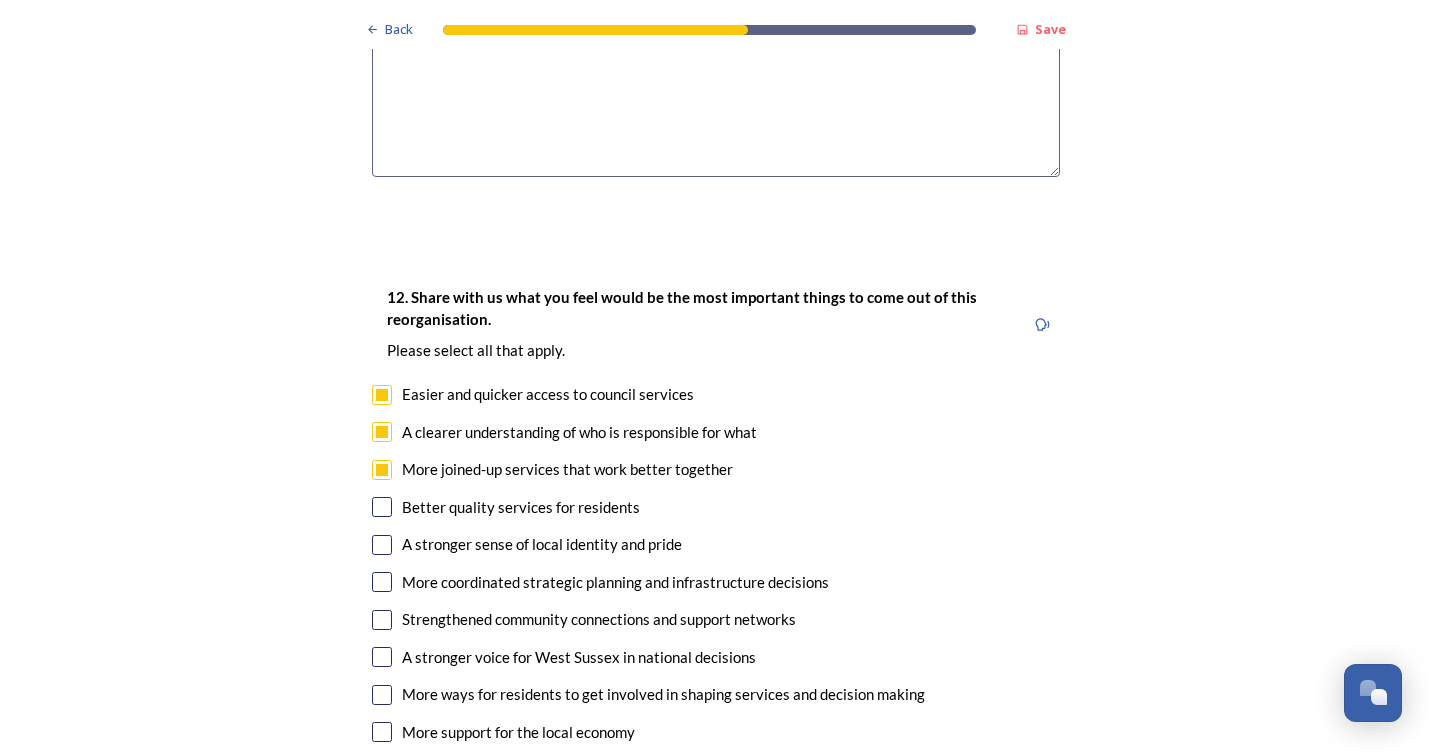 click at bounding box center (382, 507) 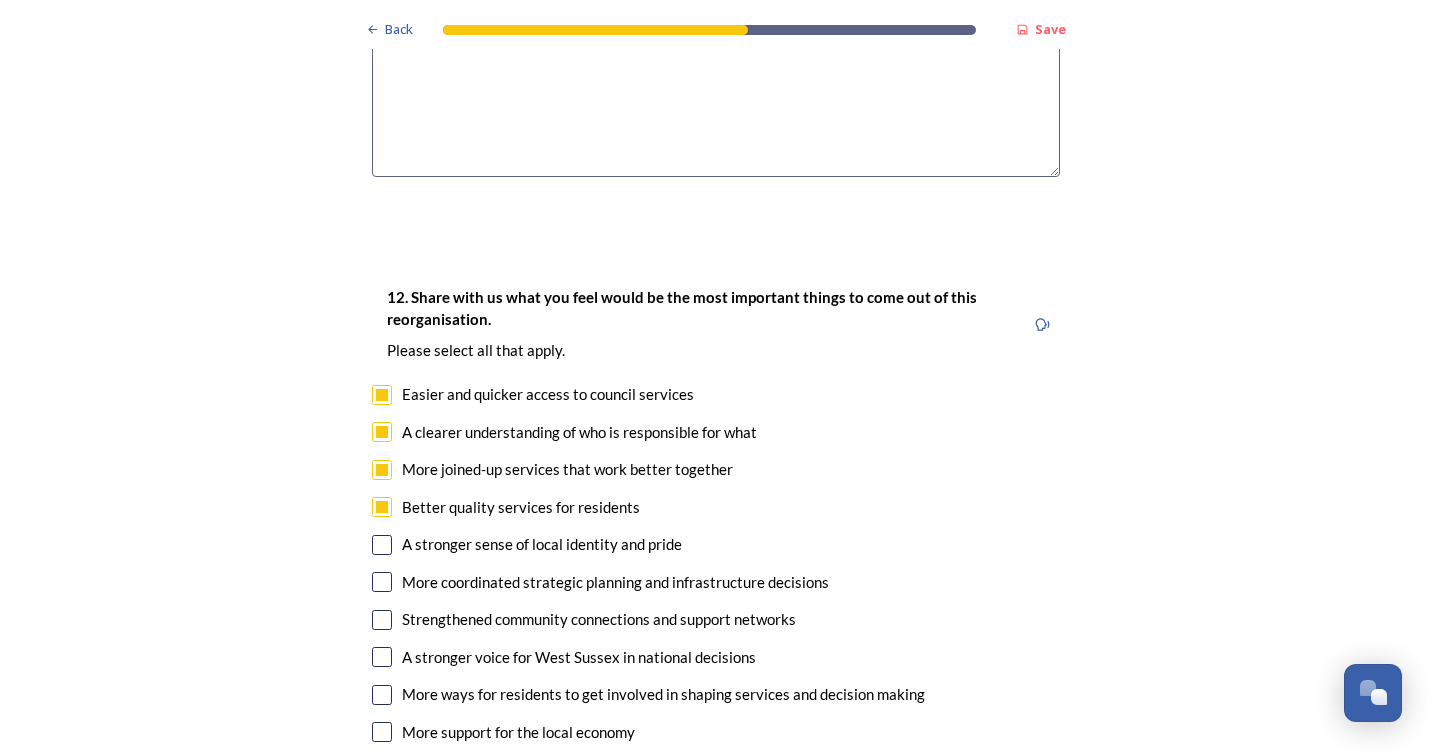 click at bounding box center (382, 545) 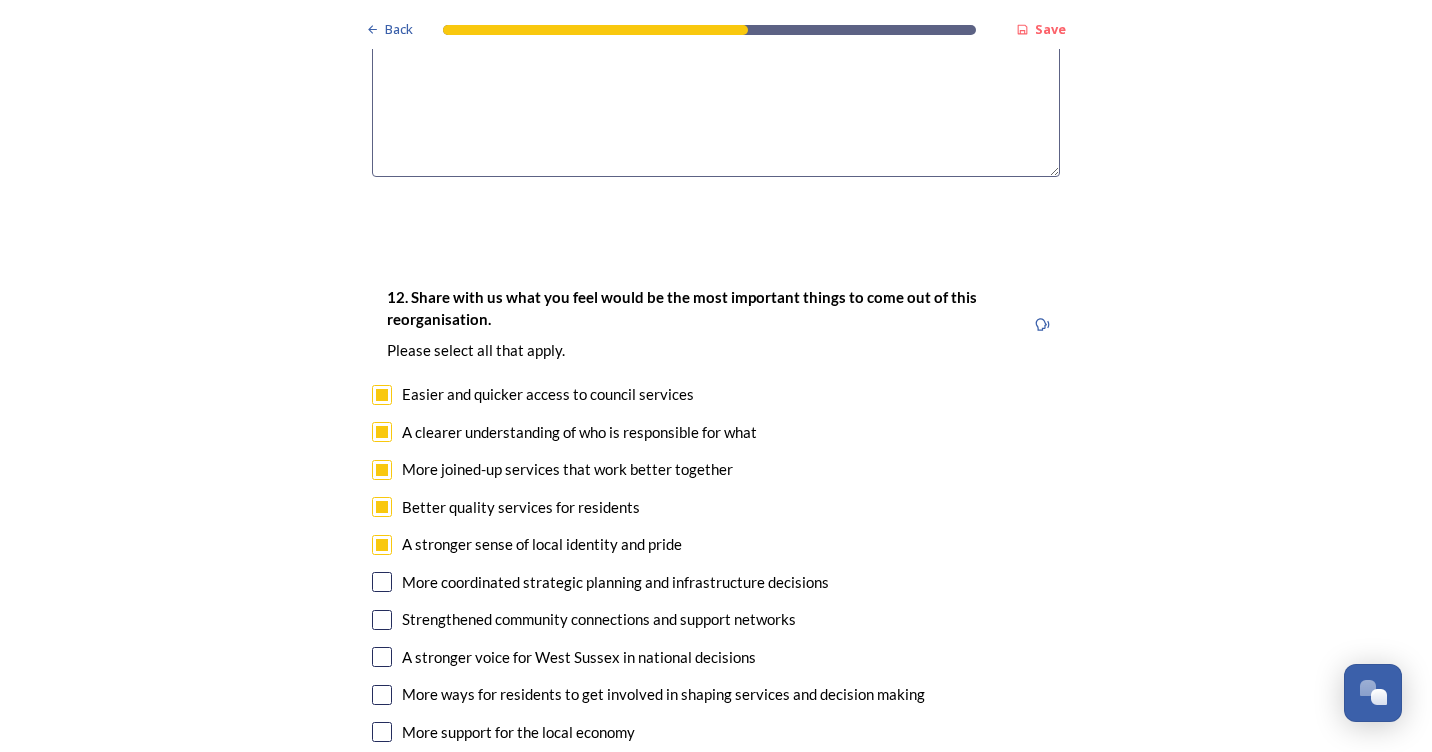 click at bounding box center (382, 582) 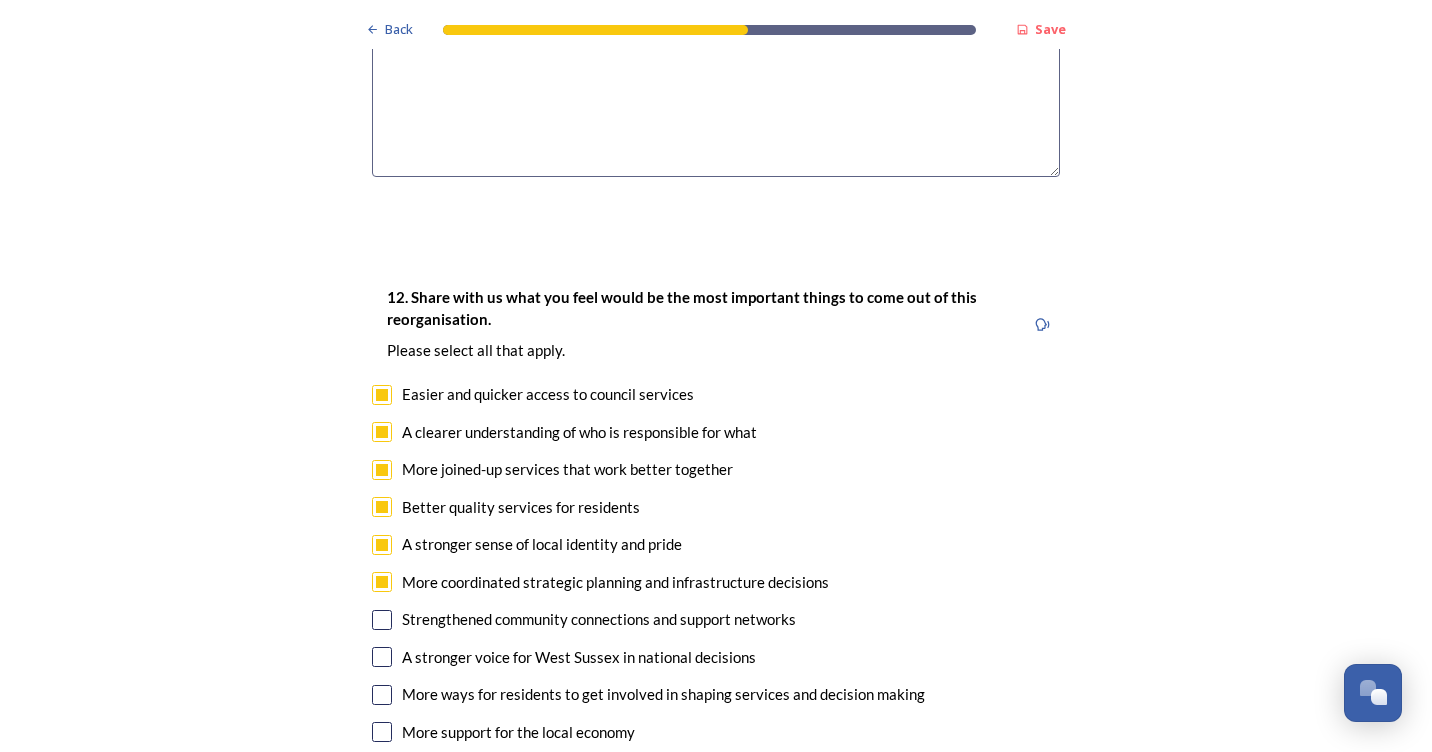 click at bounding box center [382, 695] 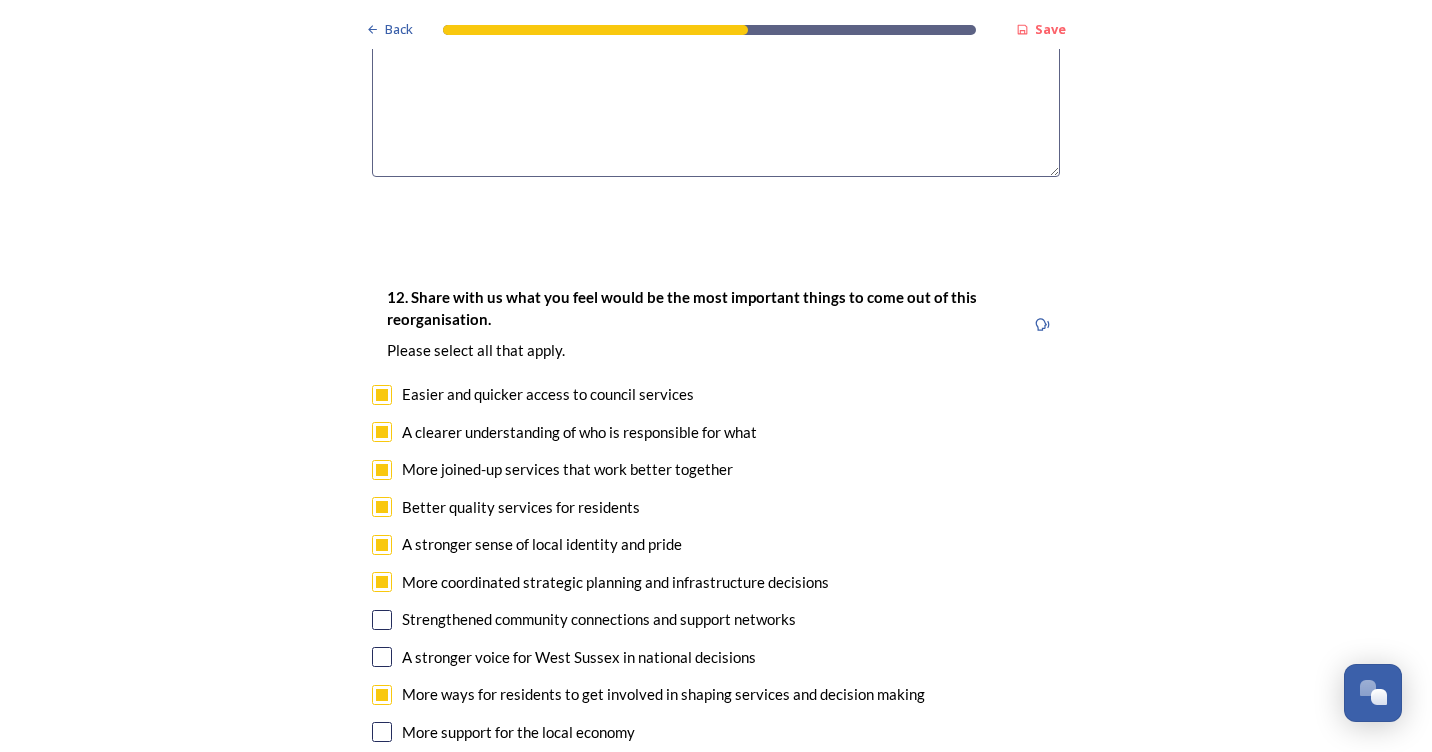 click at bounding box center (382, 657) 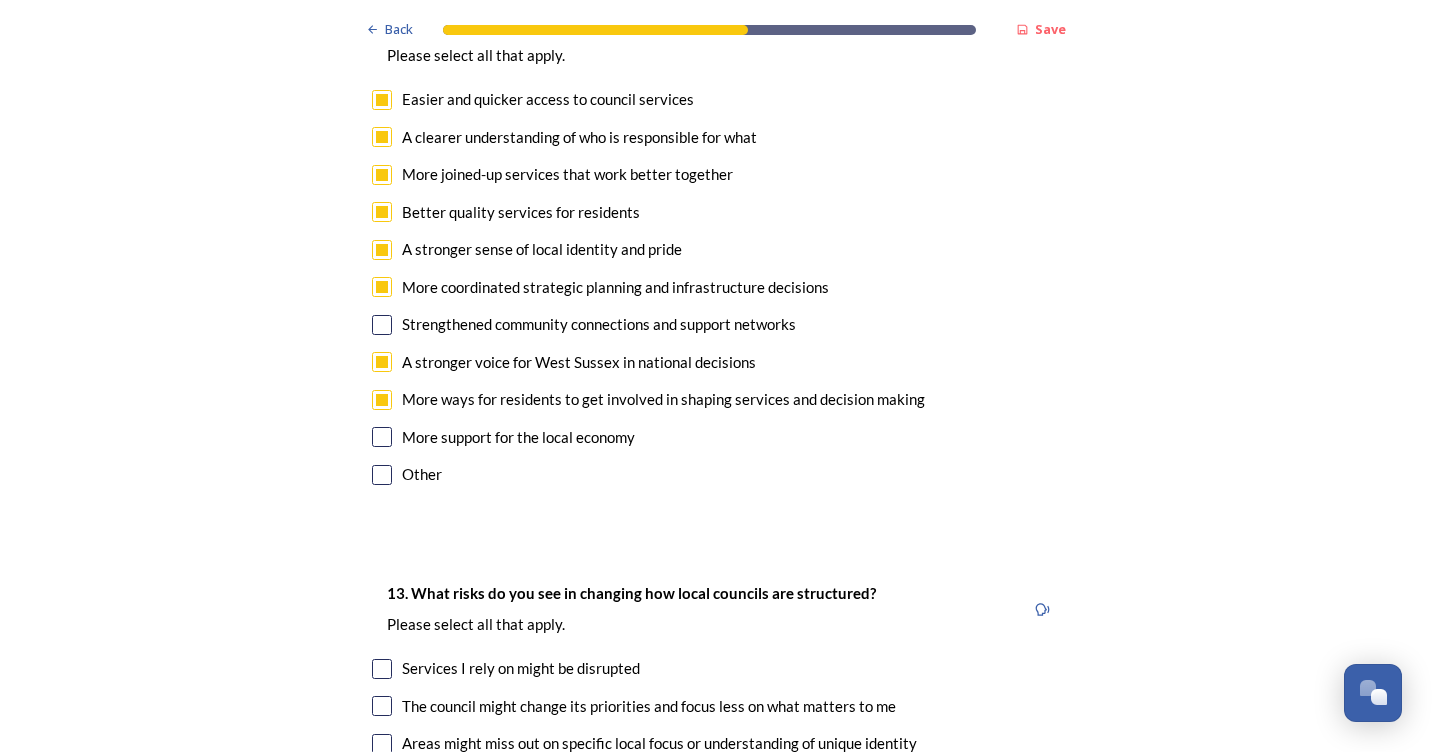 scroll, scrollTop: 3800, scrollLeft: 0, axis: vertical 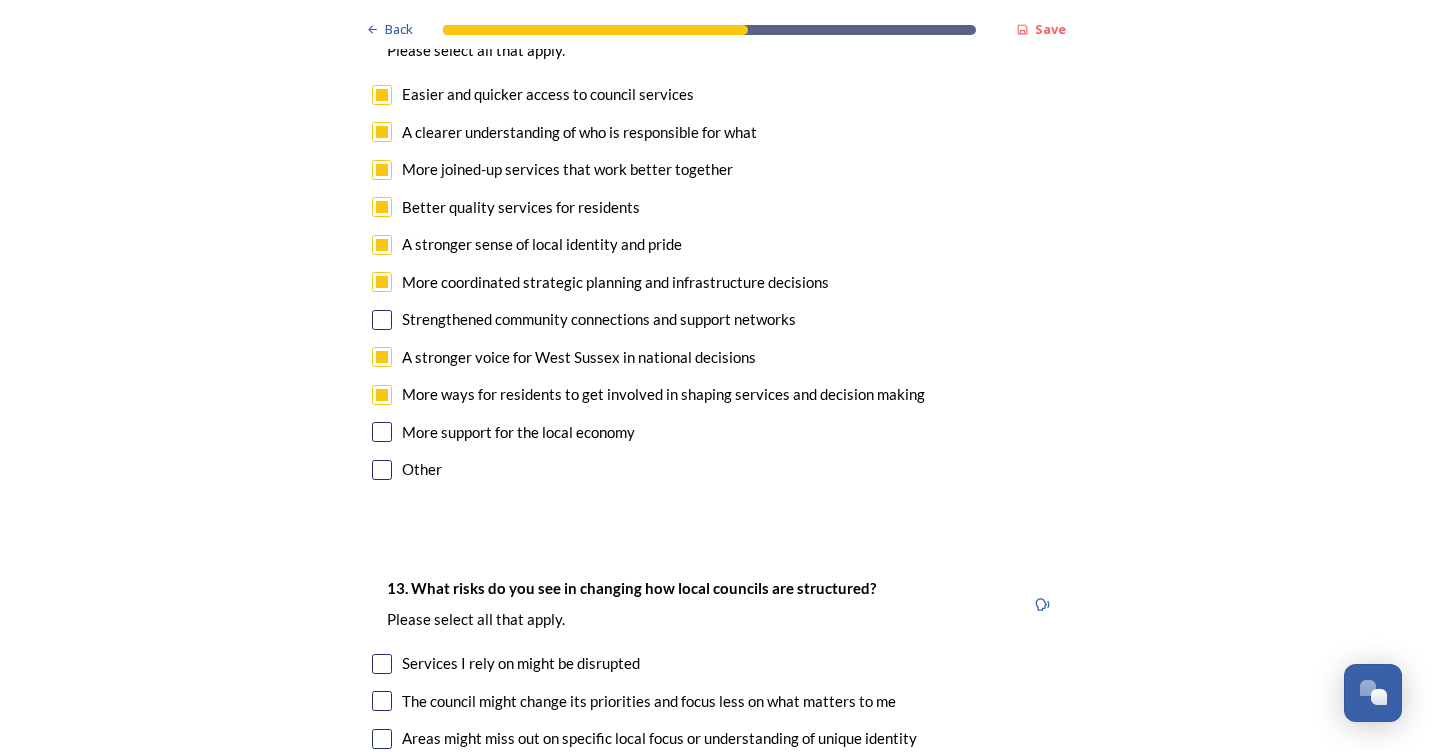 click at bounding box center [382, 664] 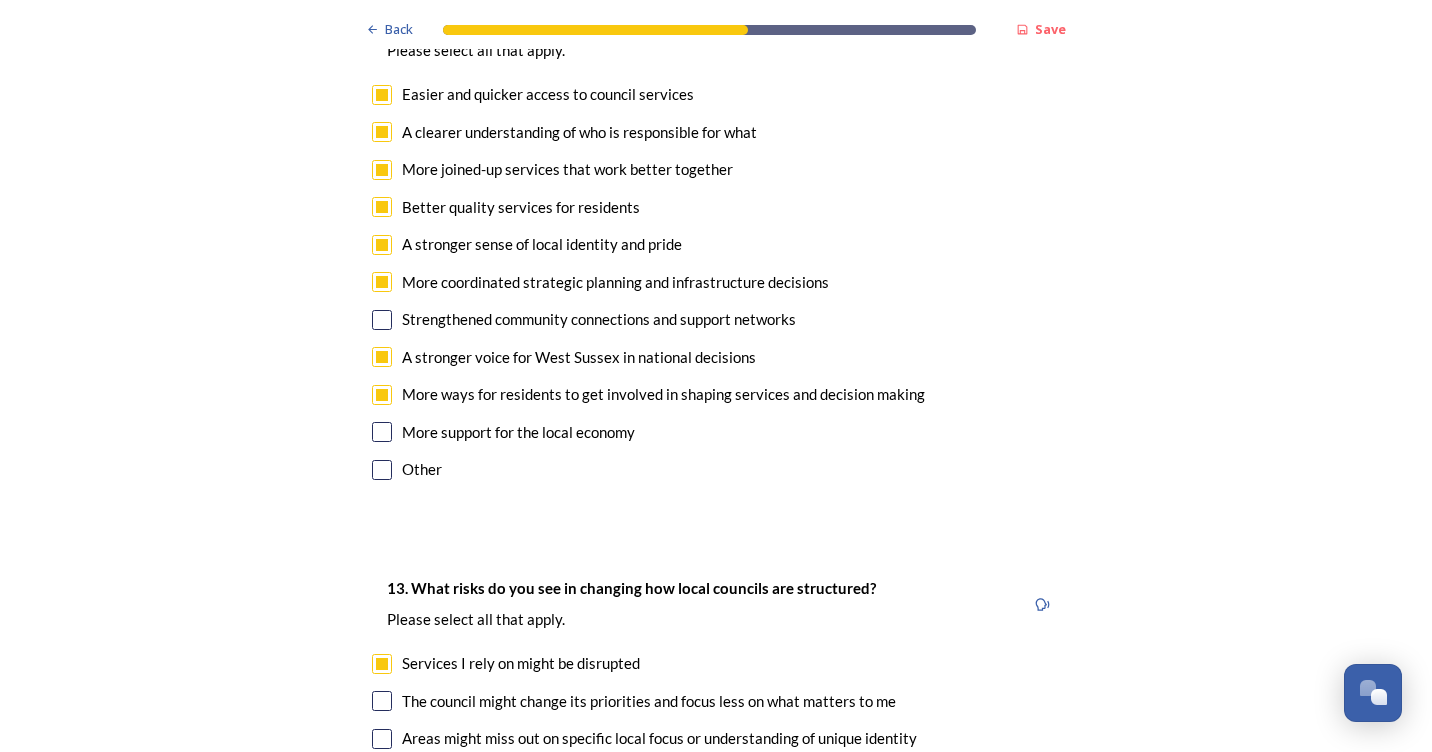 click at bounding box center [382, 701] 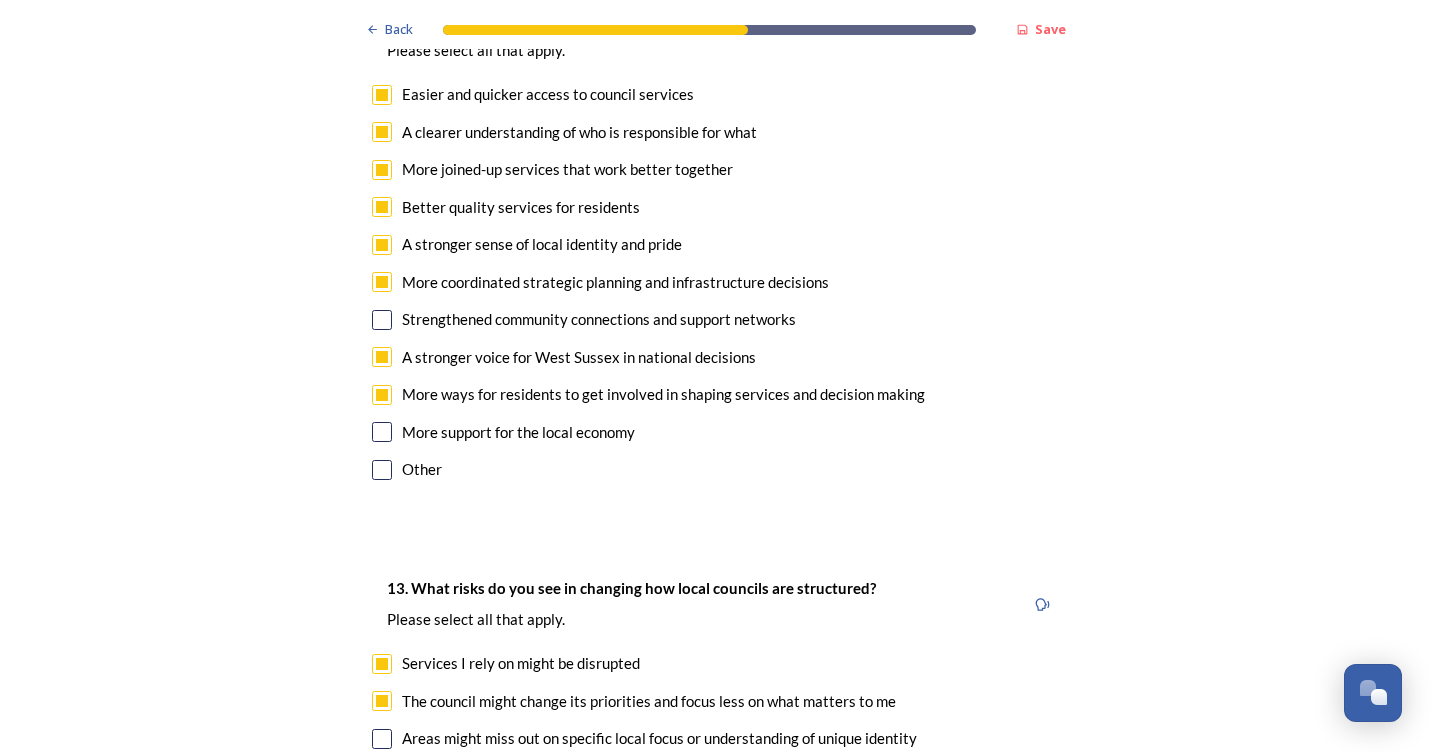 click at bounding box center (382, 739) 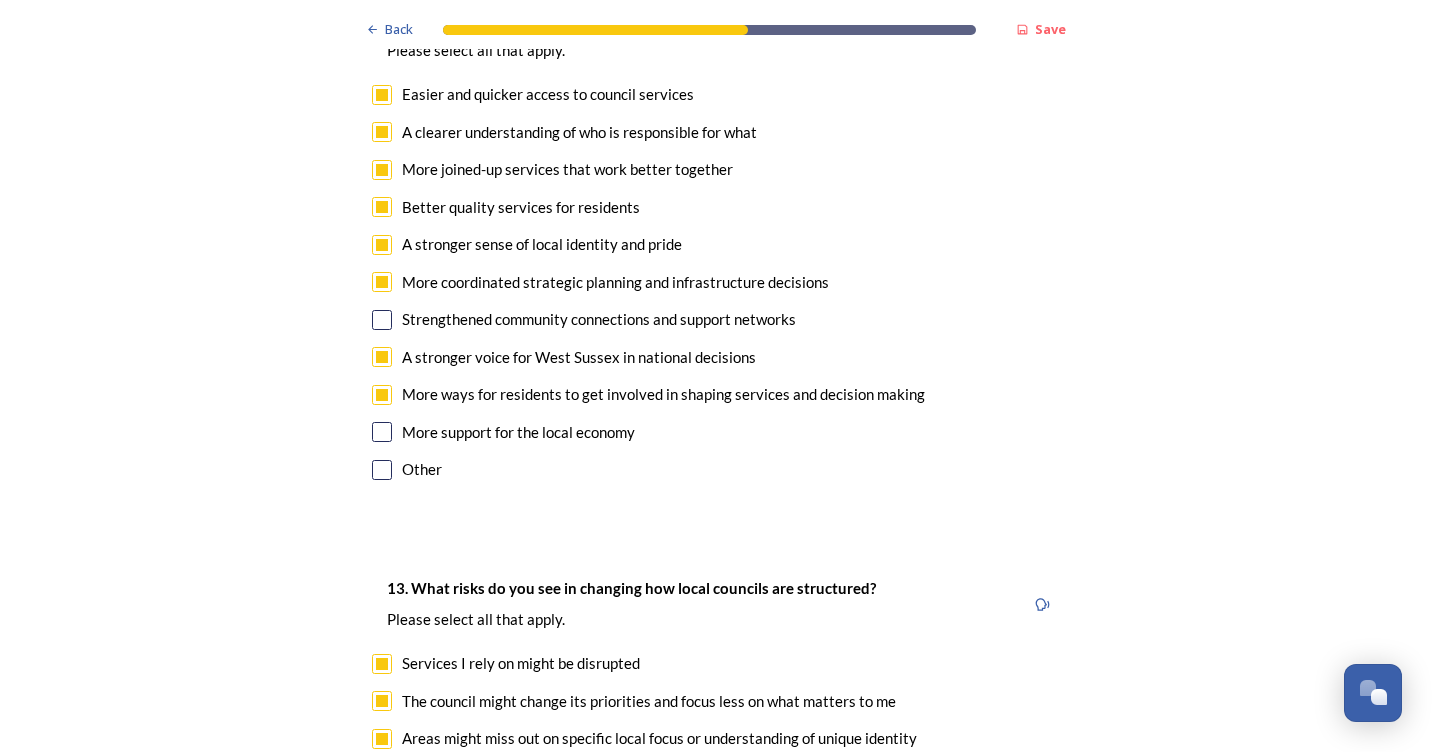 click at bounding box center [382, 776] 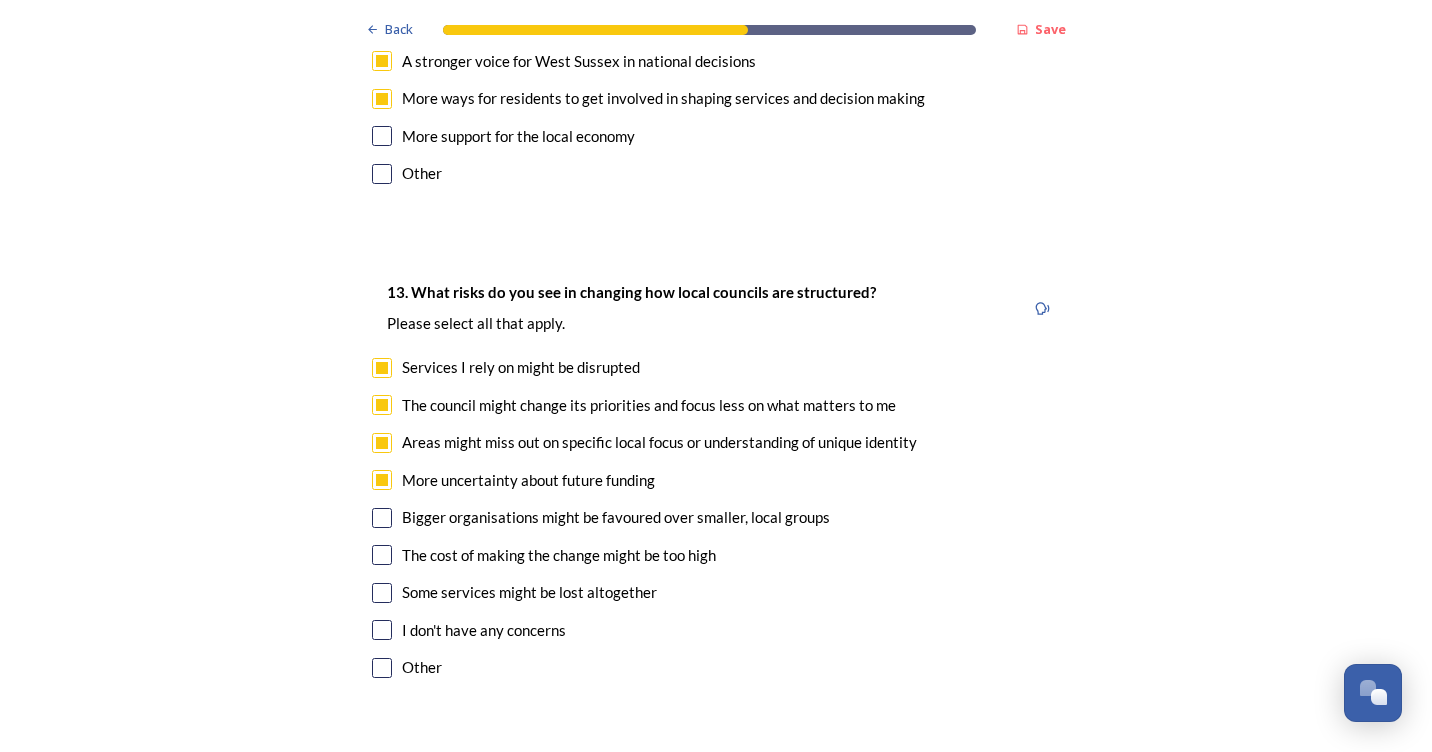 scroll, scrollTop: 4100, scrollLeft: 0, axis: vertical 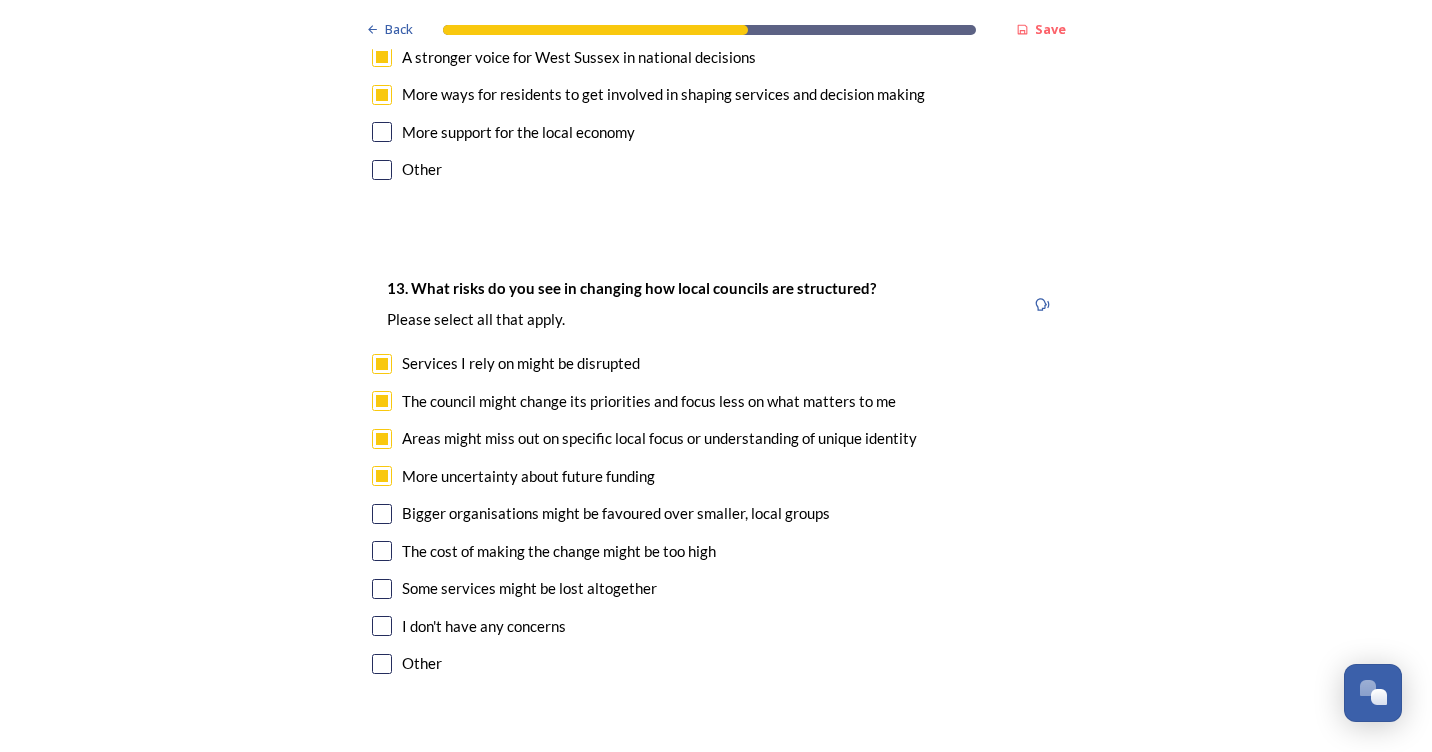 click at bounding box center [382, 514] 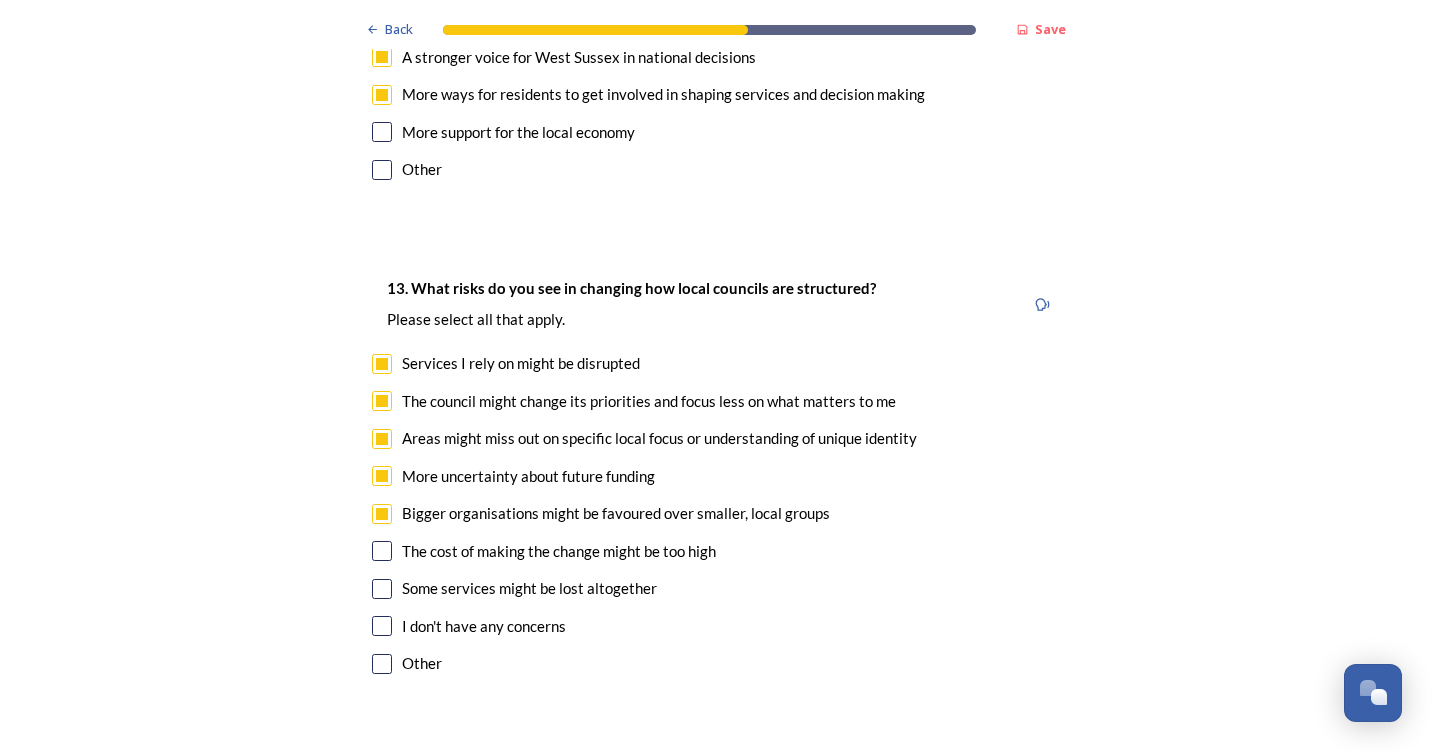 click at bounding box center [382, 551] 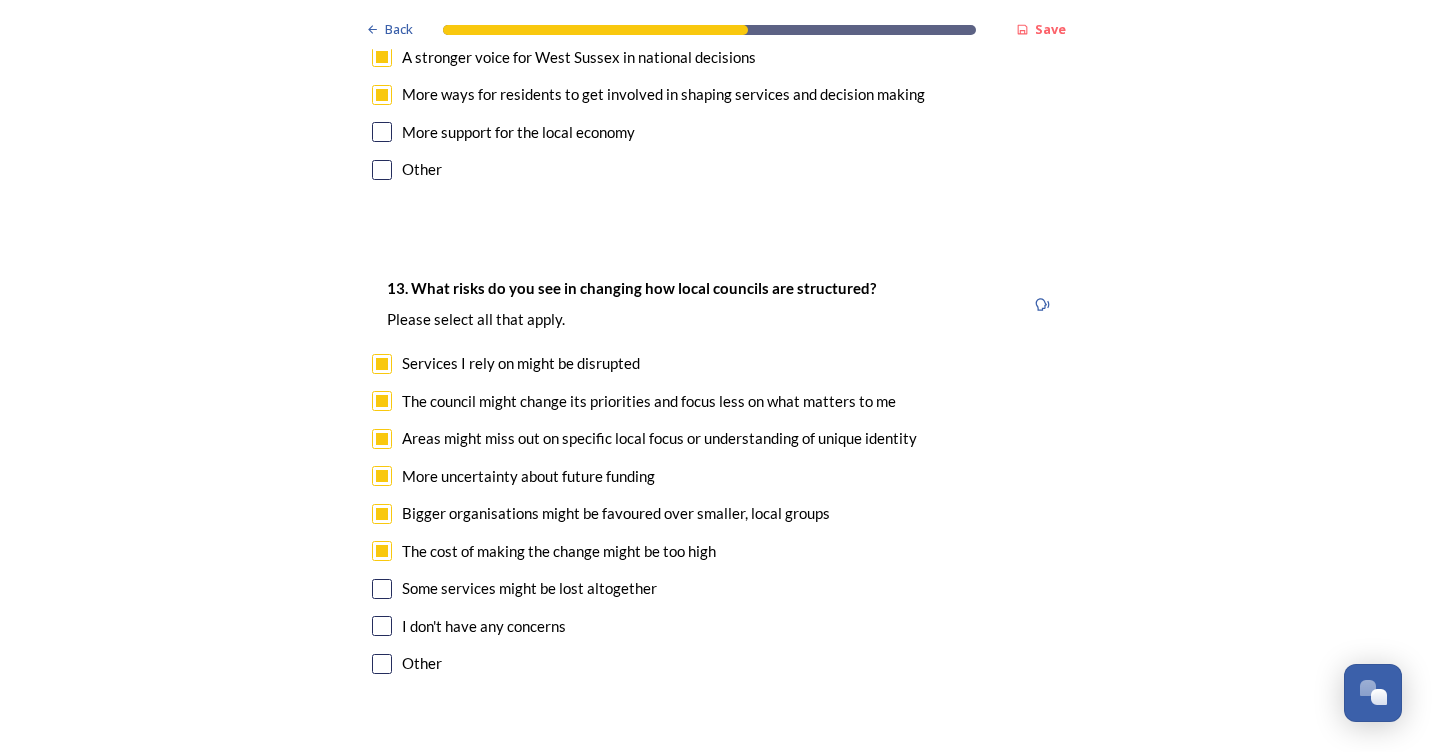 click at bounding box center (382, 589) 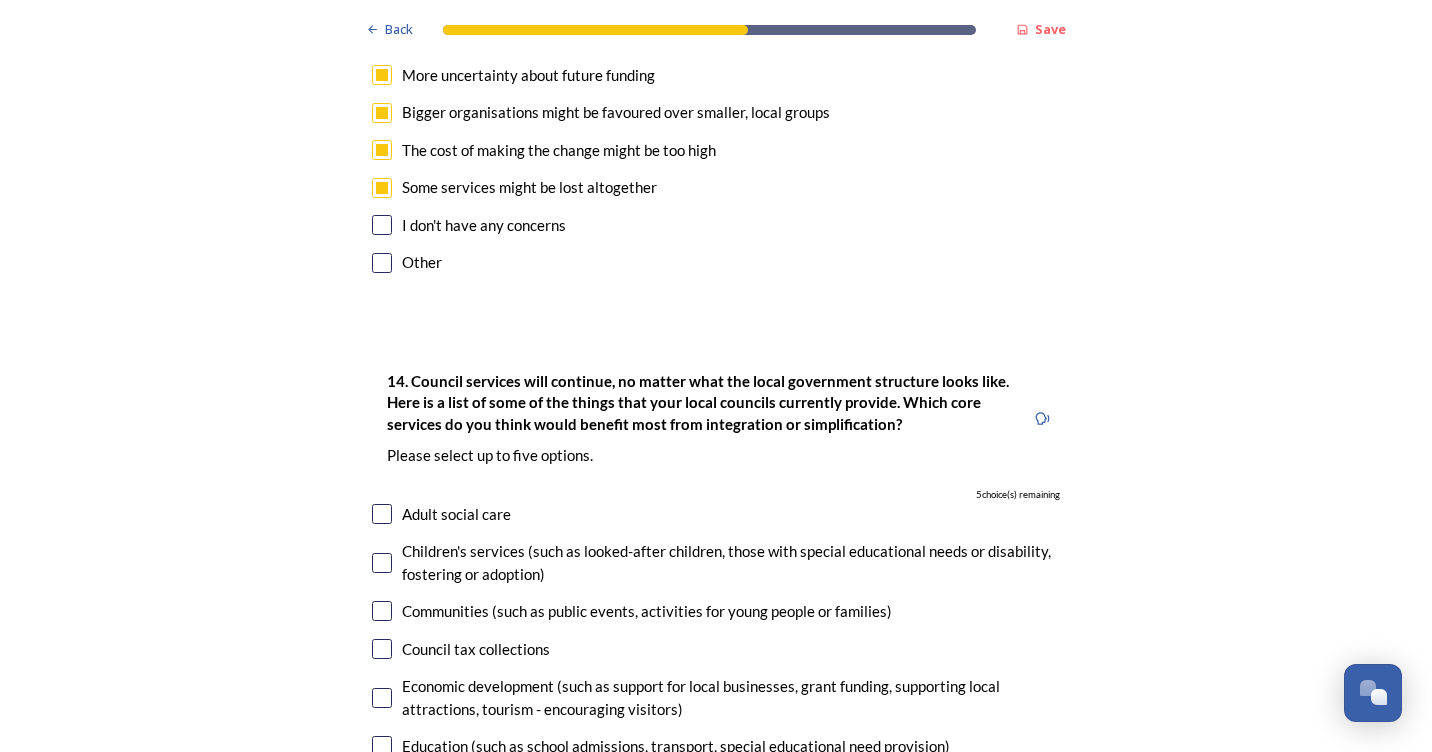 scroll, scrollTop: 4600, scrollLeft: 0, axis: vertical 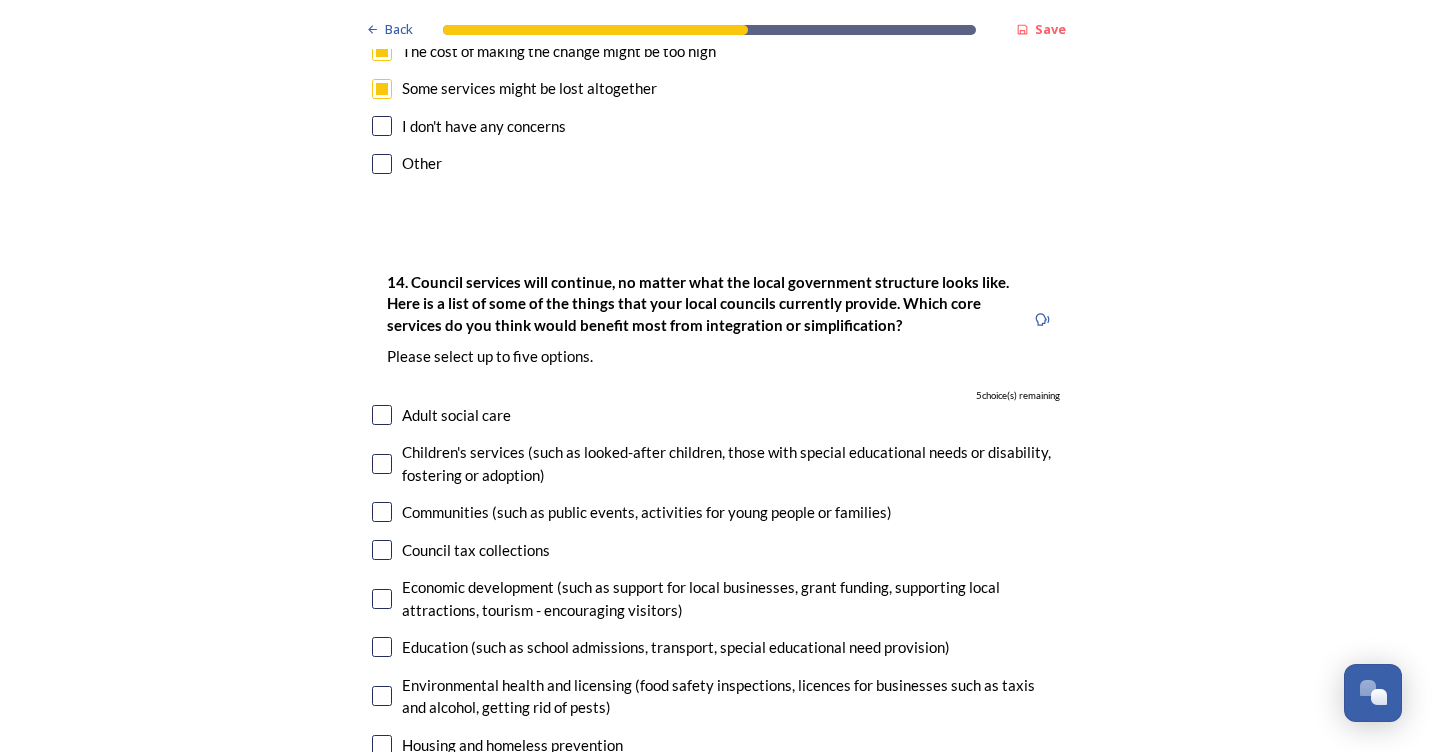 click at bounding box center (382, 415) 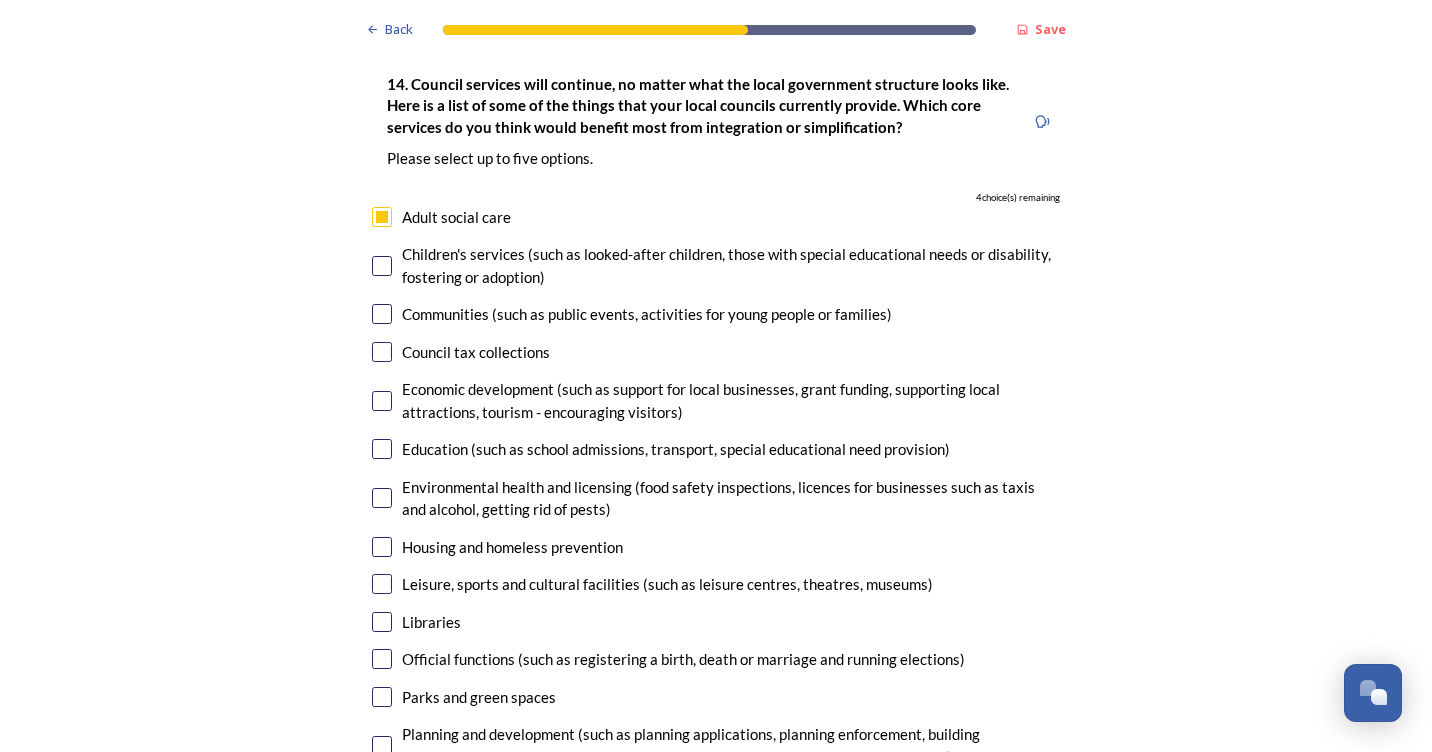 scroll, scrollTop: 4800, scrollLeft: 0, axis: vertical 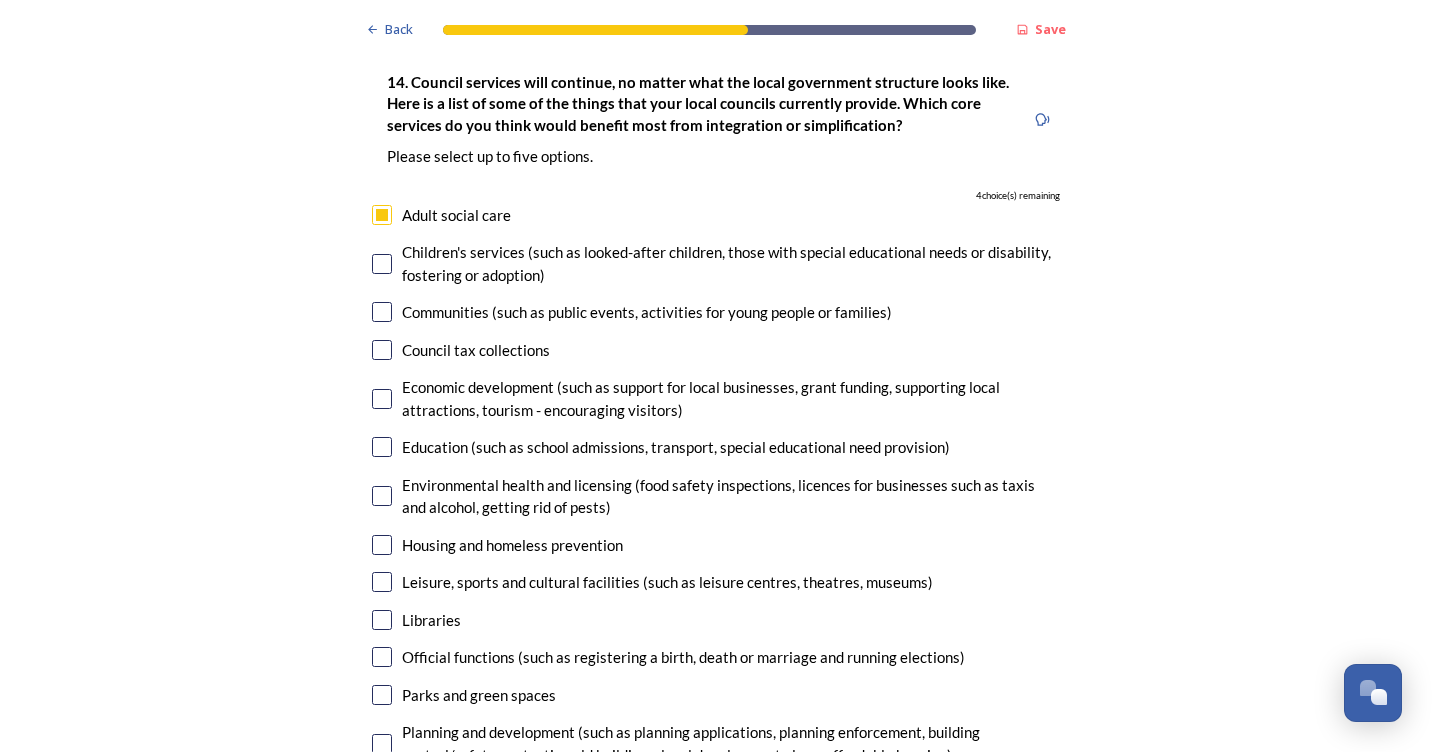 click at bounding box center (382, 744) 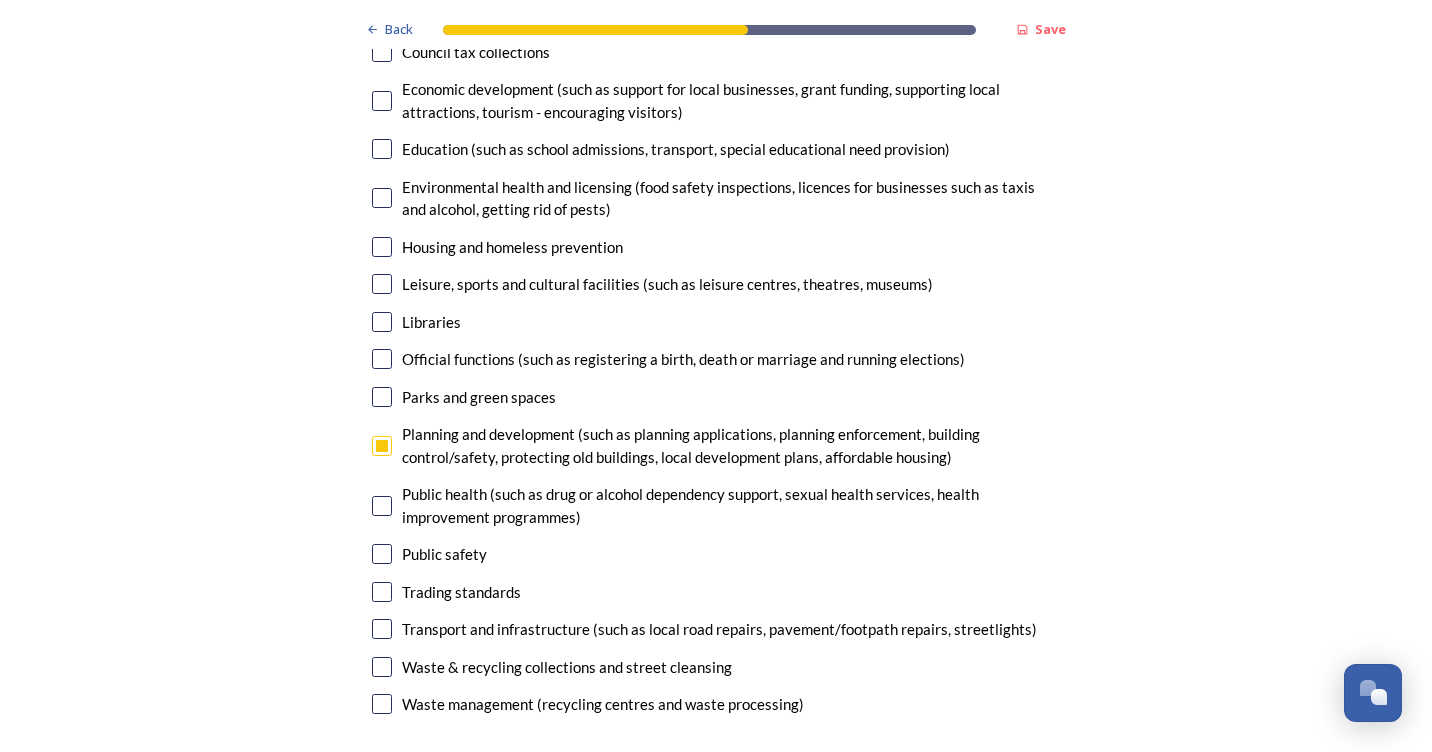scroll, scrollTop: 5100, scrollLeft: 0, axis: vertical 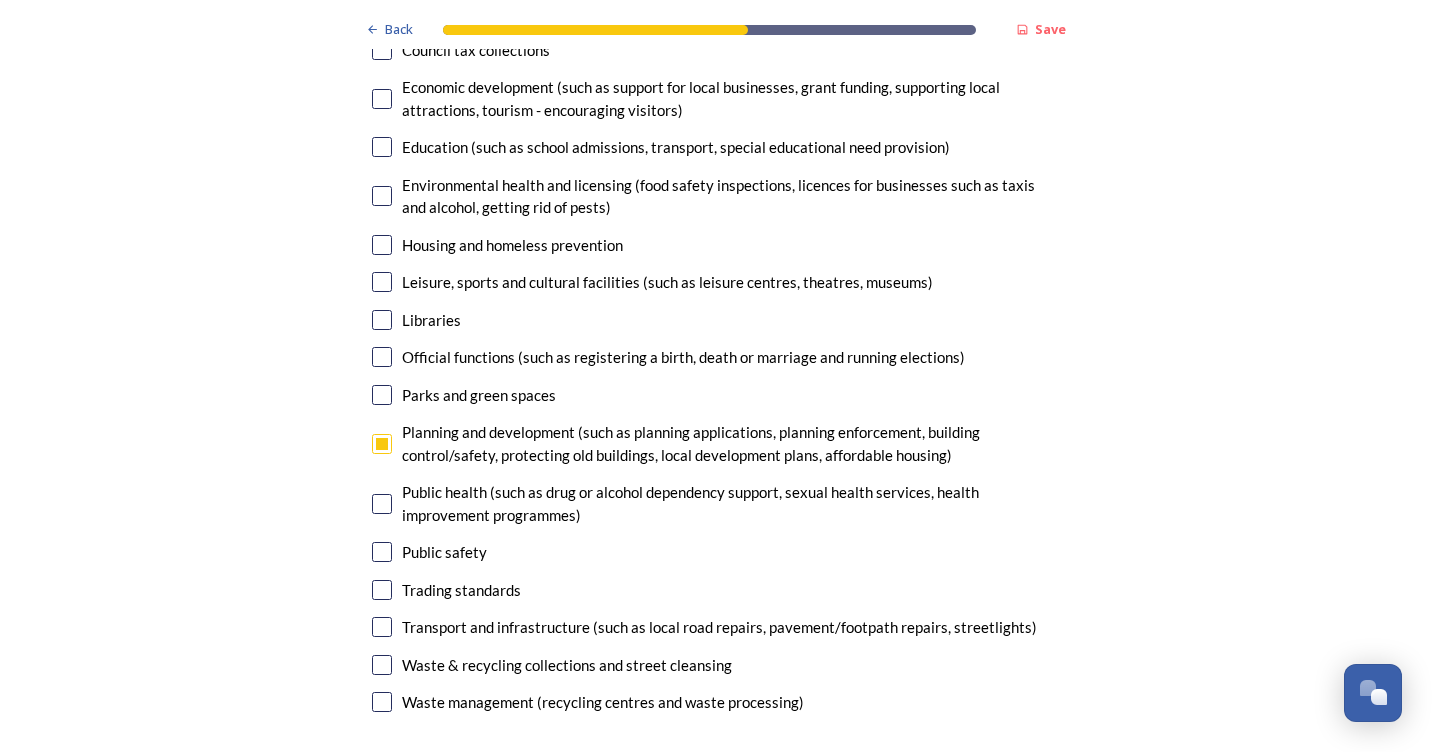 click at bounding box center (382, 627) 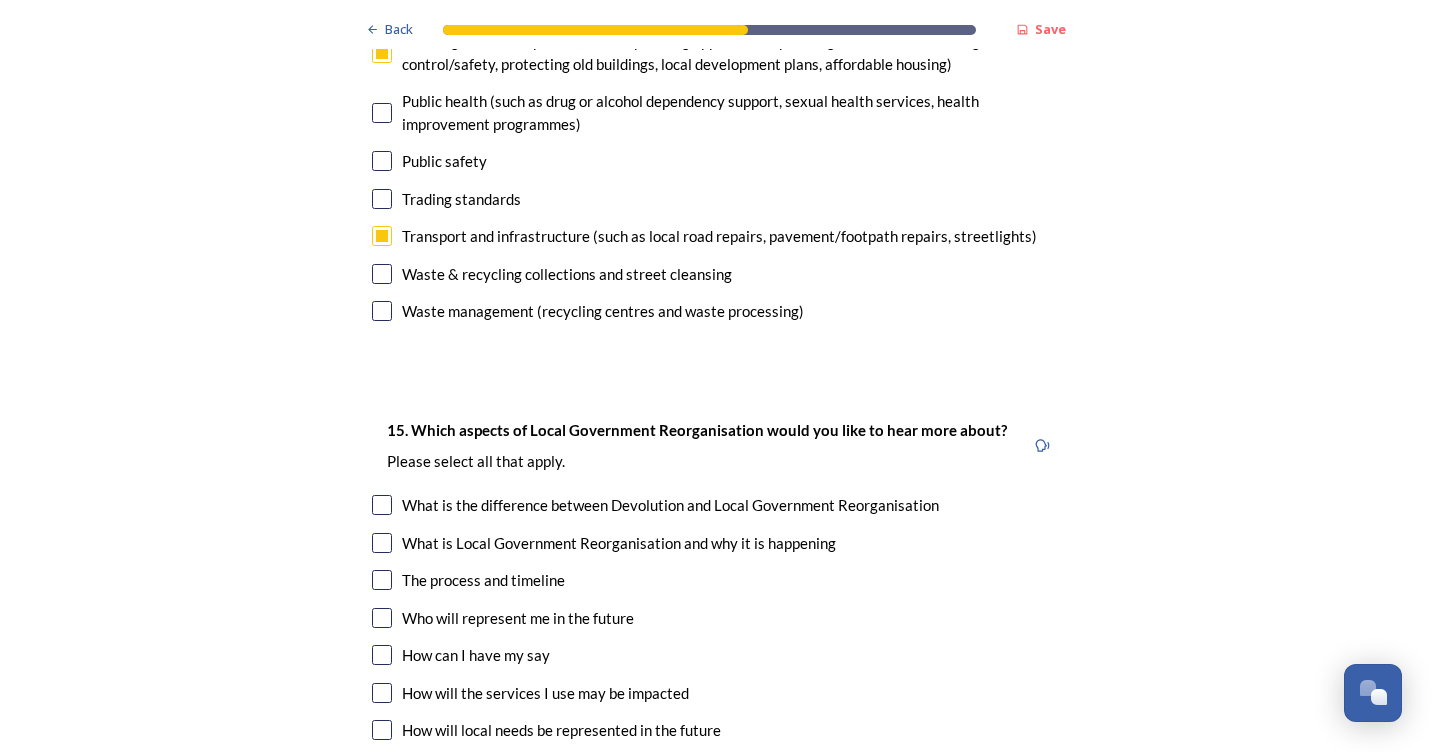 scroll, scrollTop: 5500, scrollLeft: 0, axis: vertical 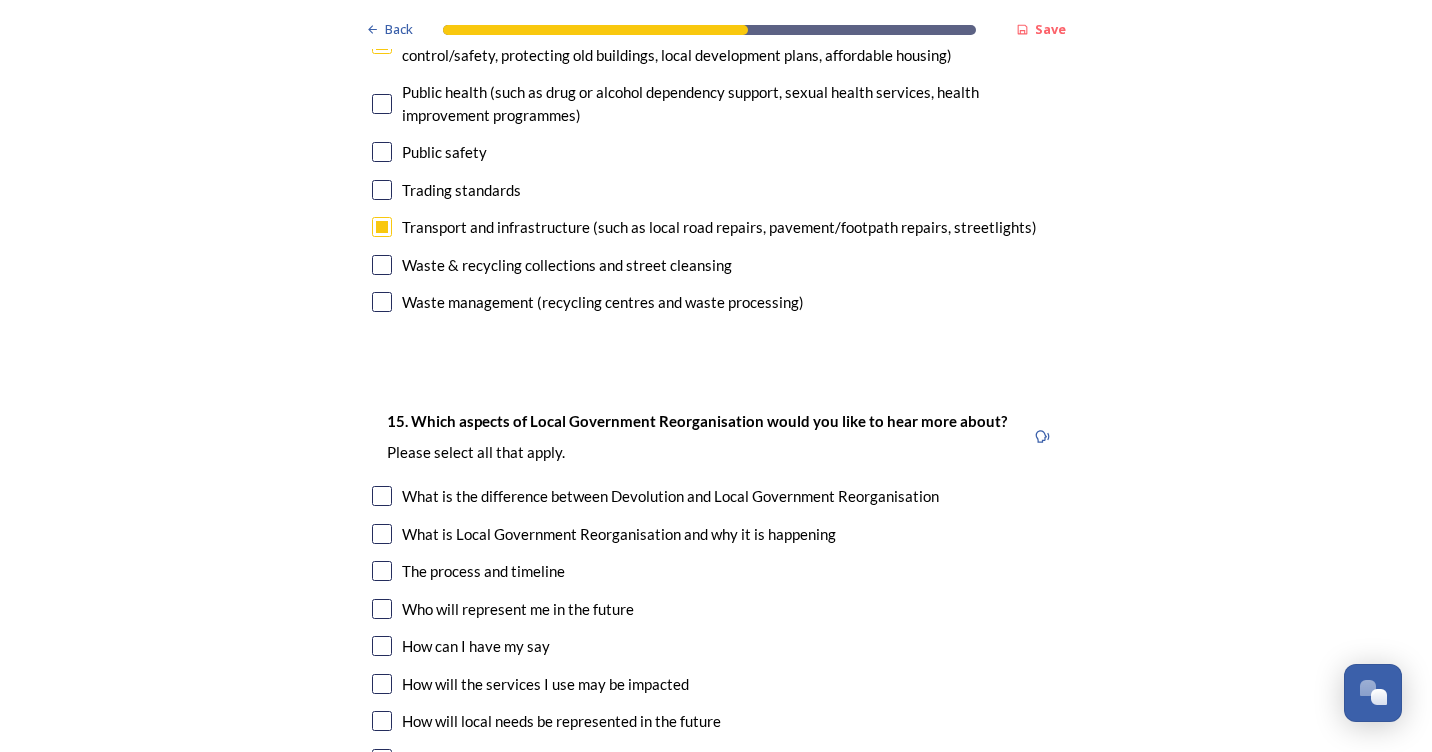 click on "Who will represent me in the future" at bounding box center (716, 609) 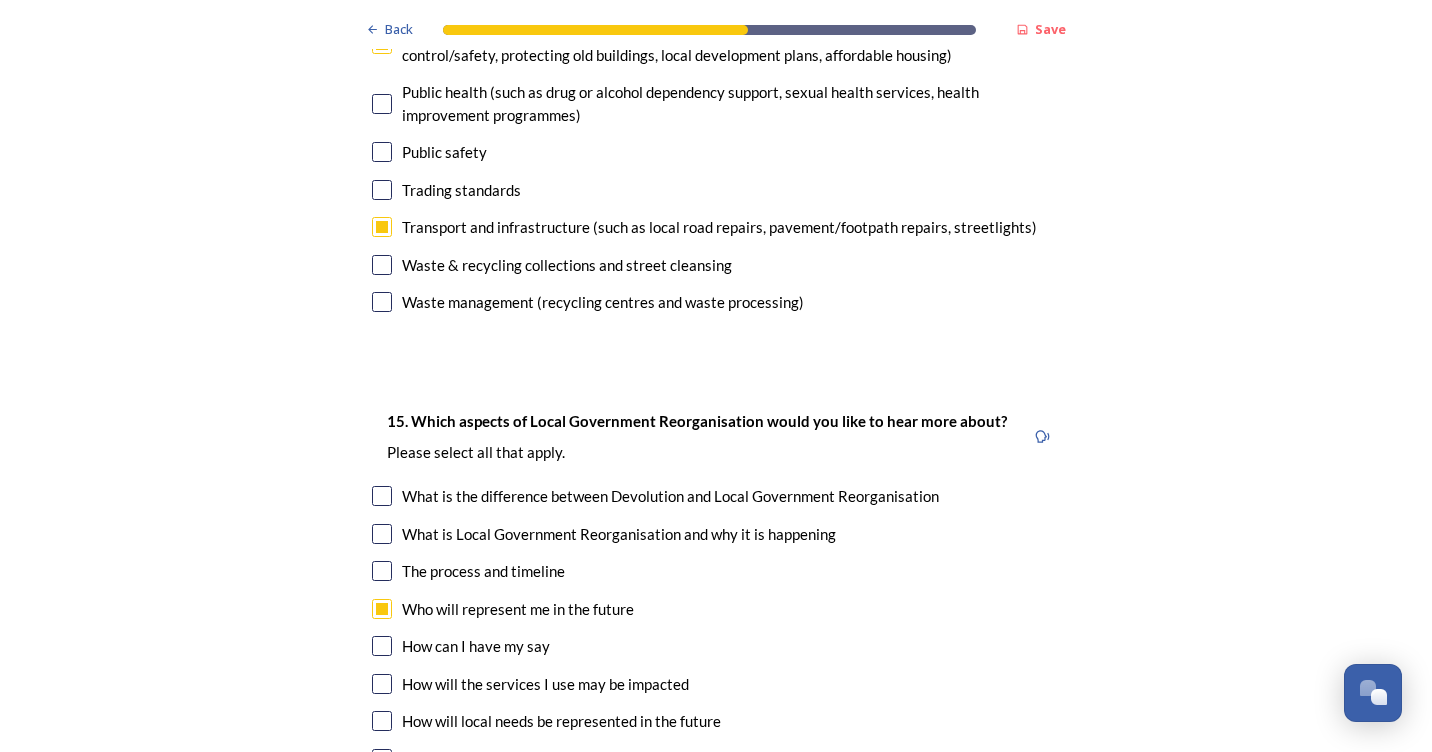 checkbox on "true" 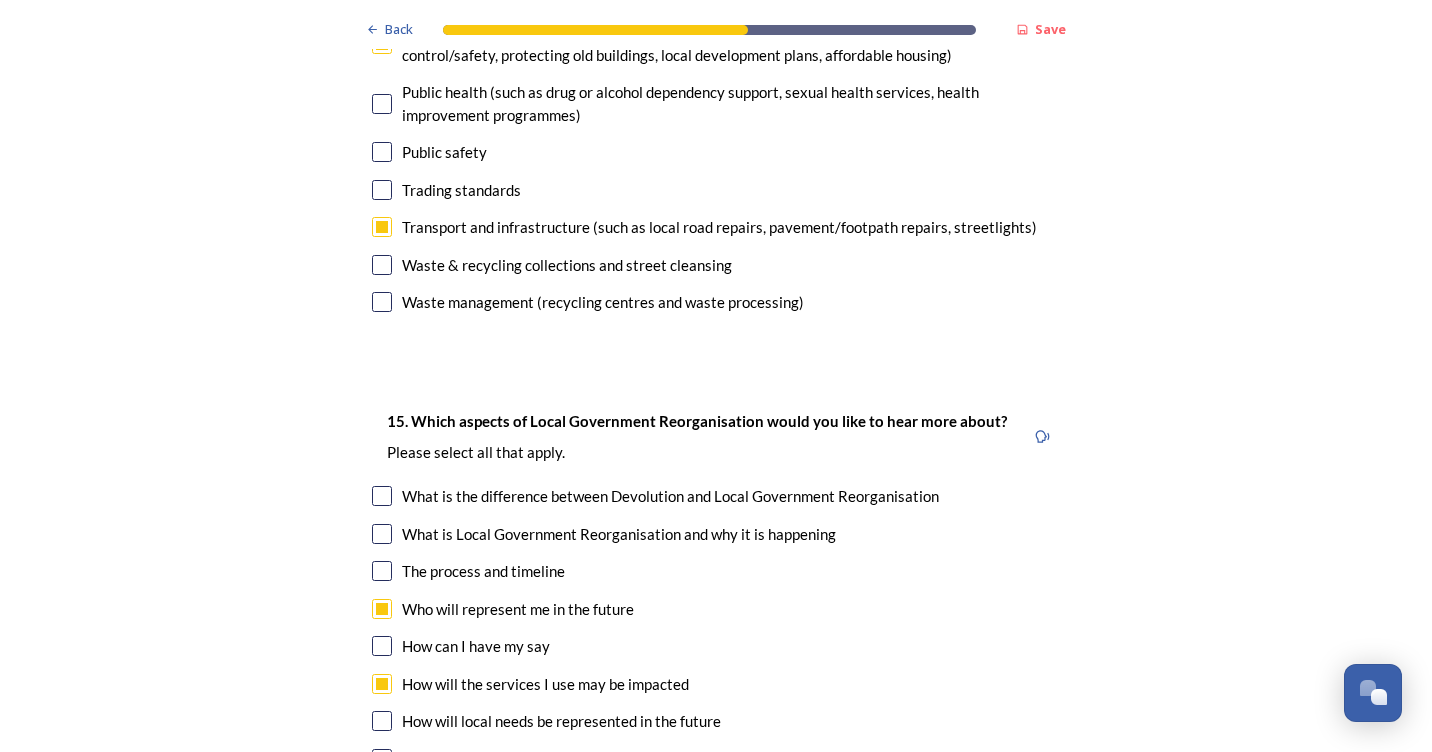click at bounding box center [382, 721] 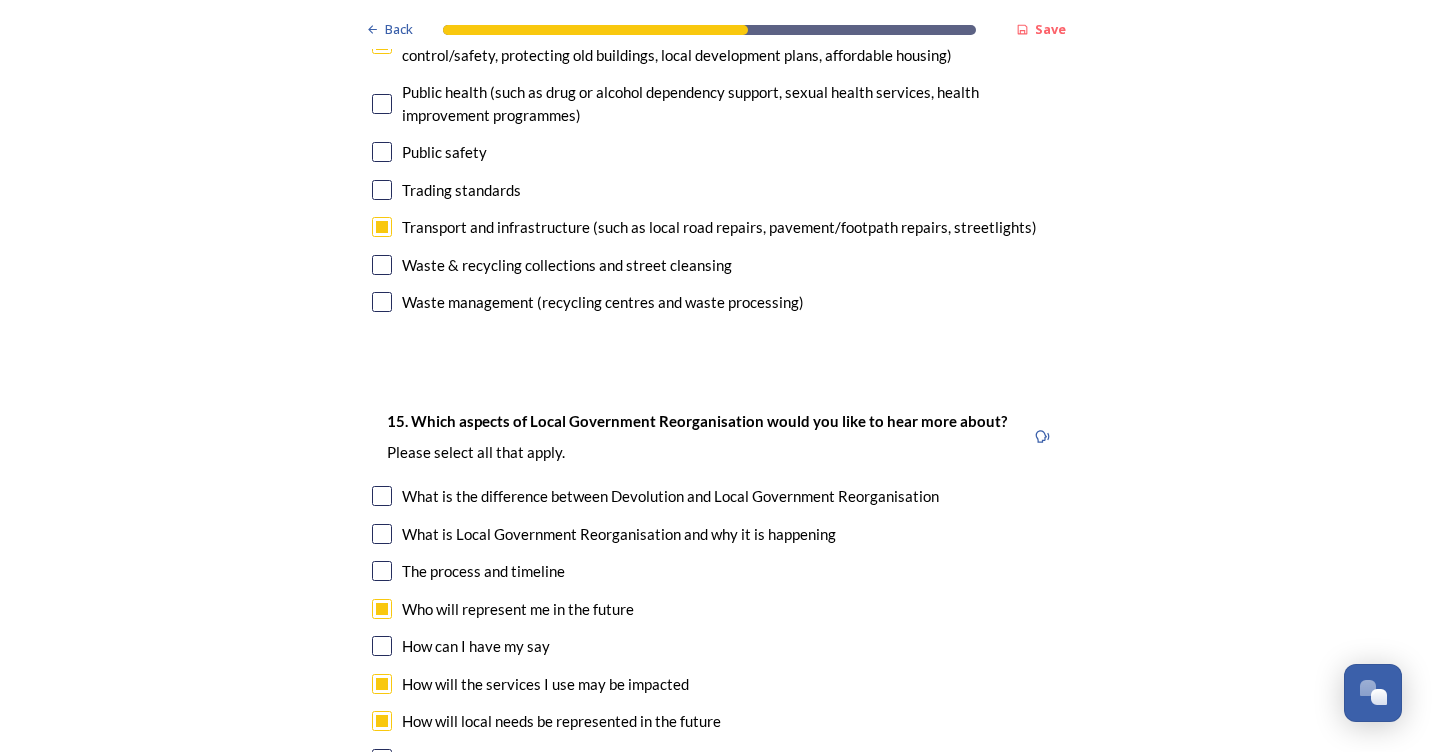 click at bounding box center [382, 759] 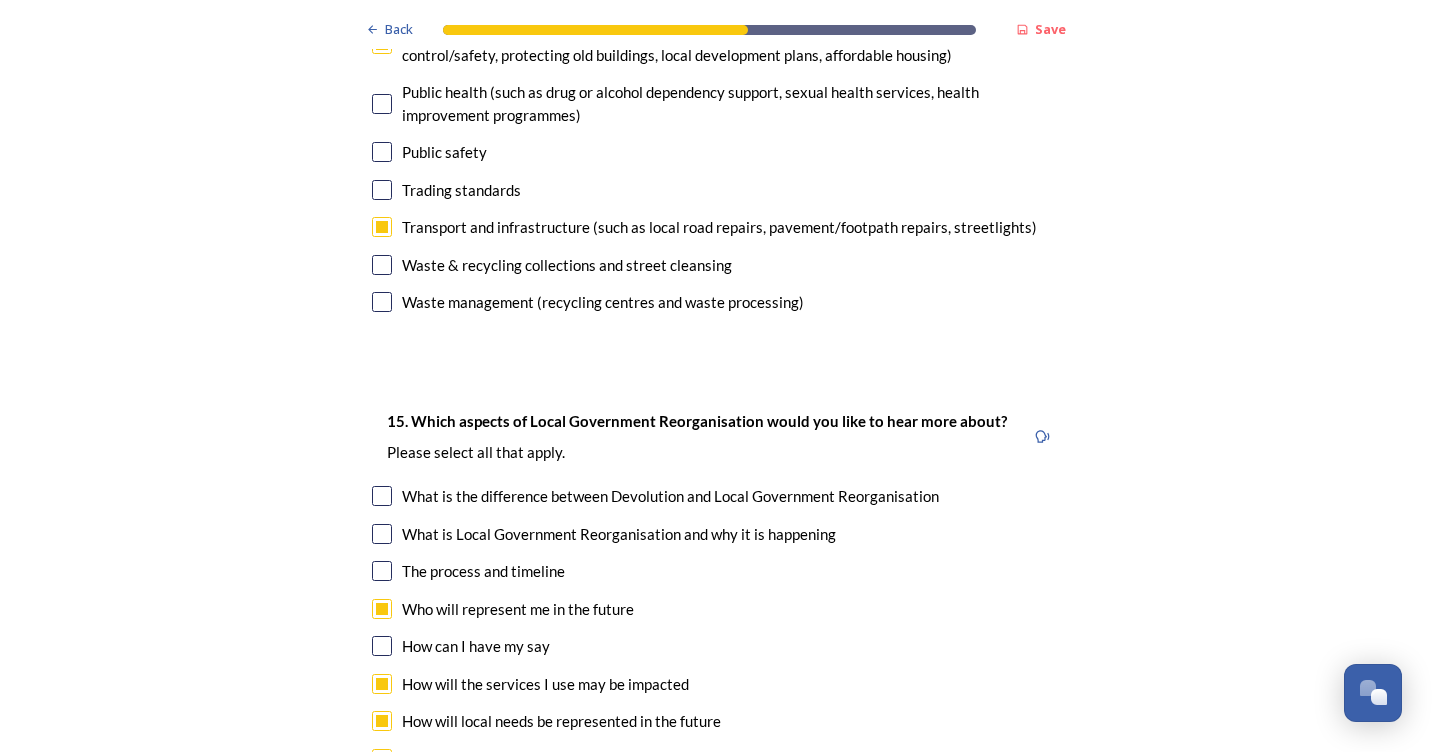 click at bounding box center (382, 796) 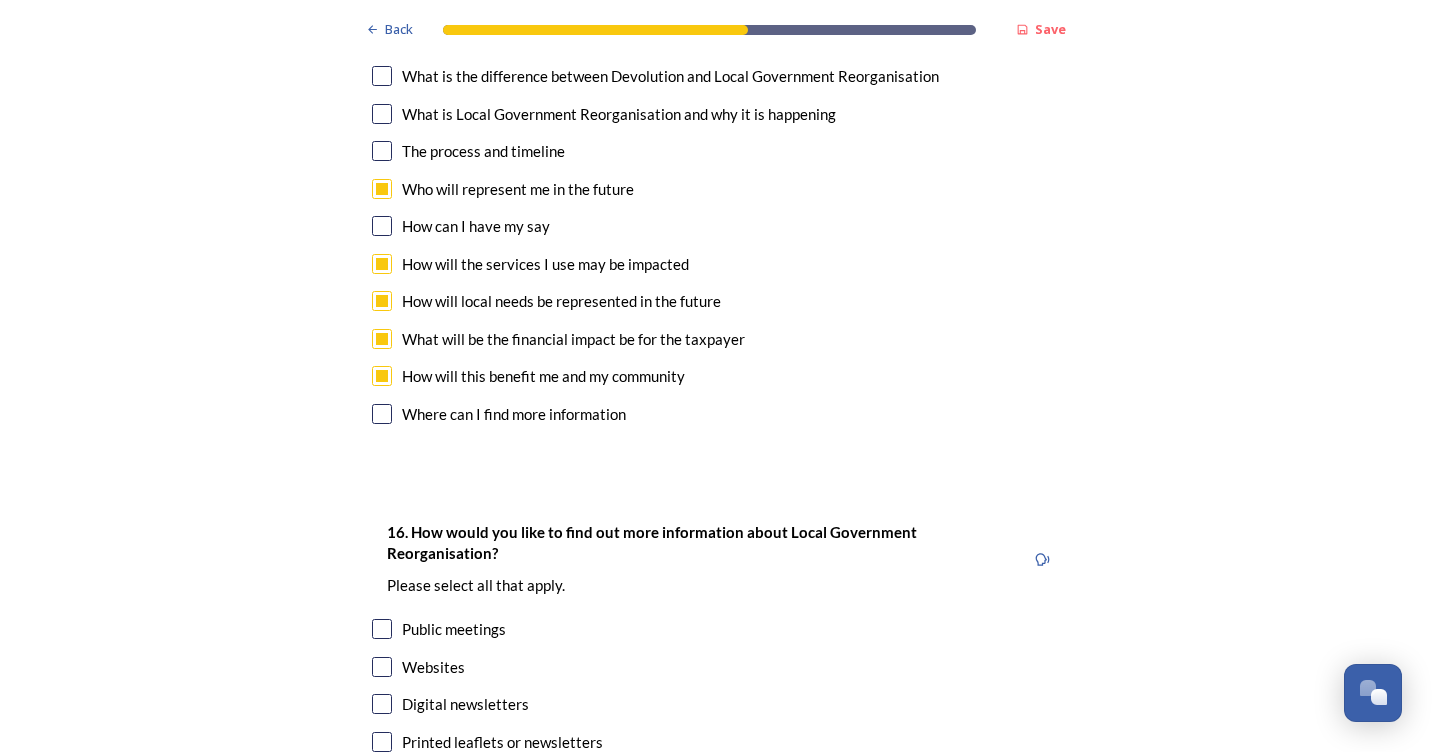 scroll, scrollTop: 6000, scrollLeft: 0, axis: vertical 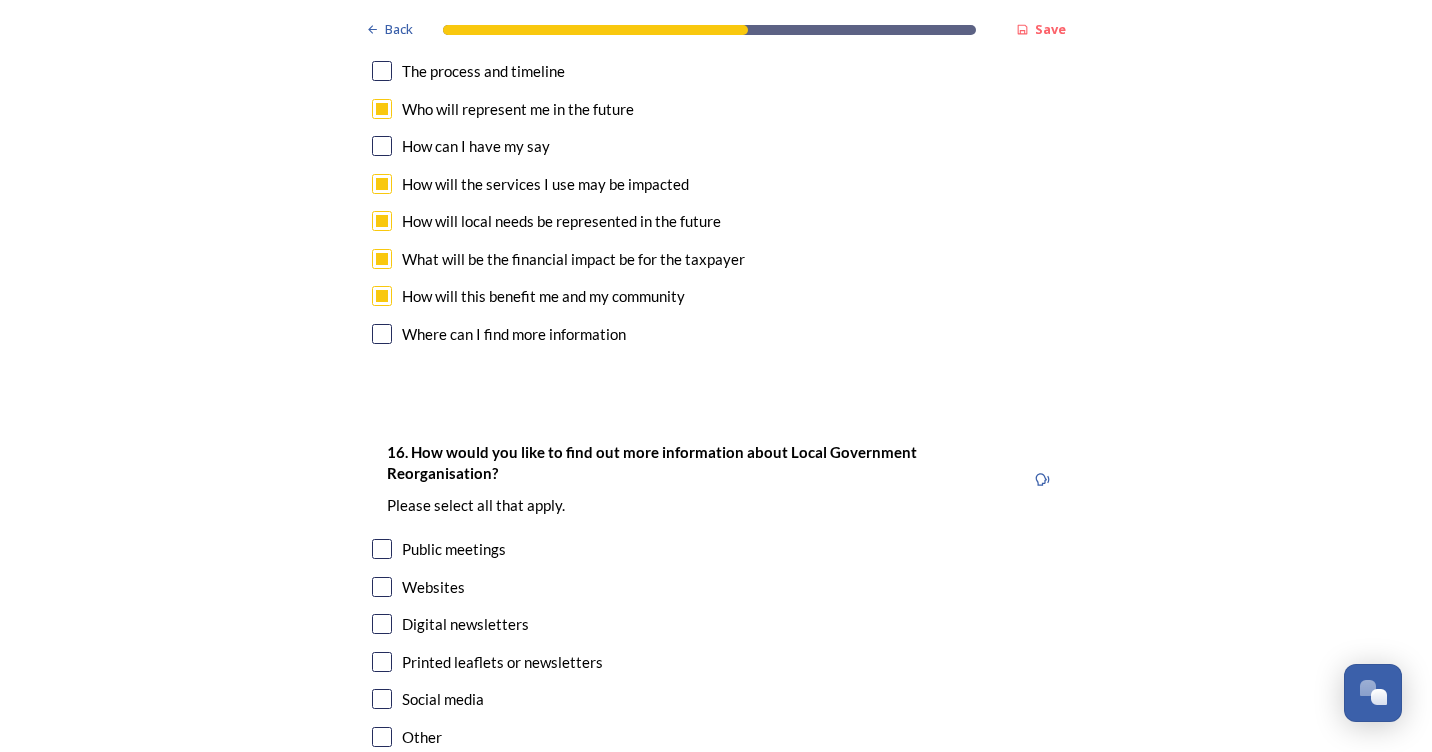 click at bounding box center (382, 624) 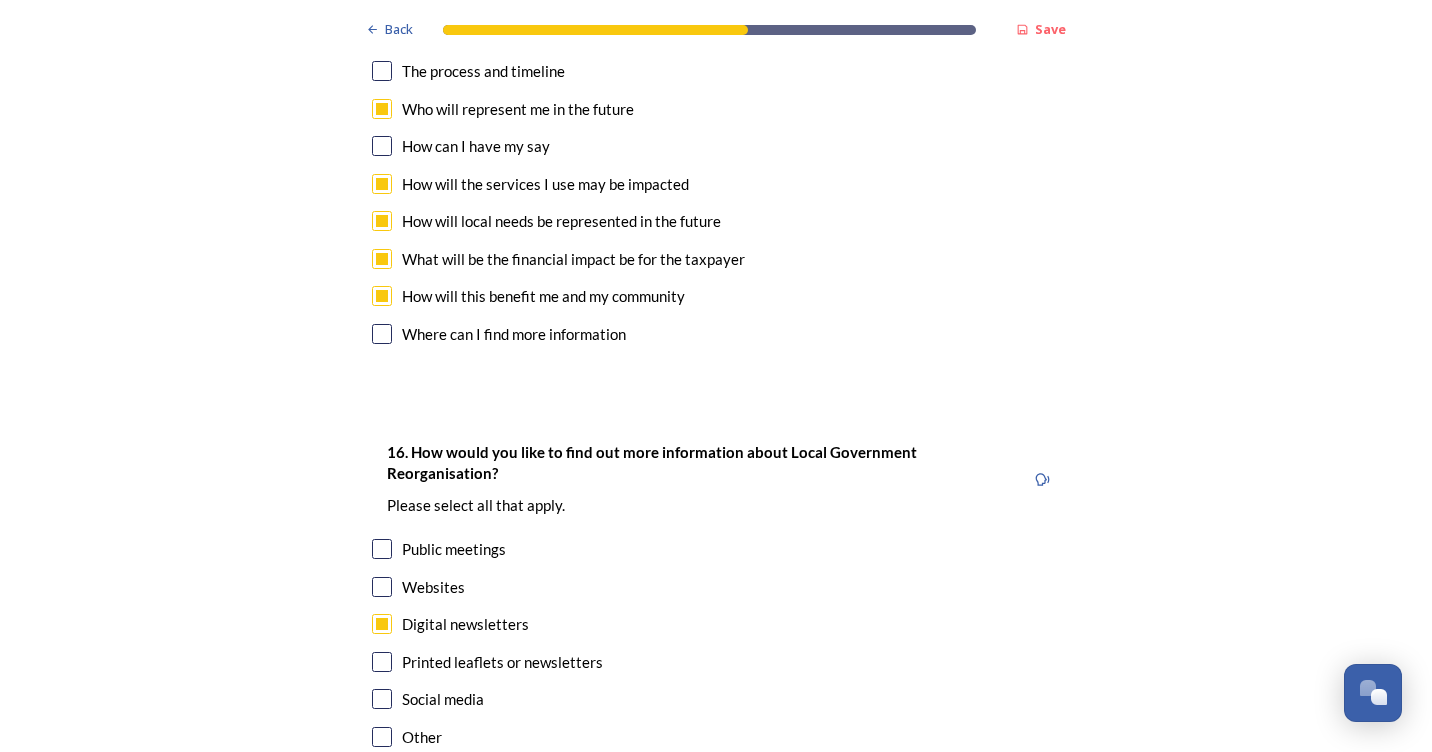 click on "Printed leaflets or newsletters" at bounding box center (716, 662) 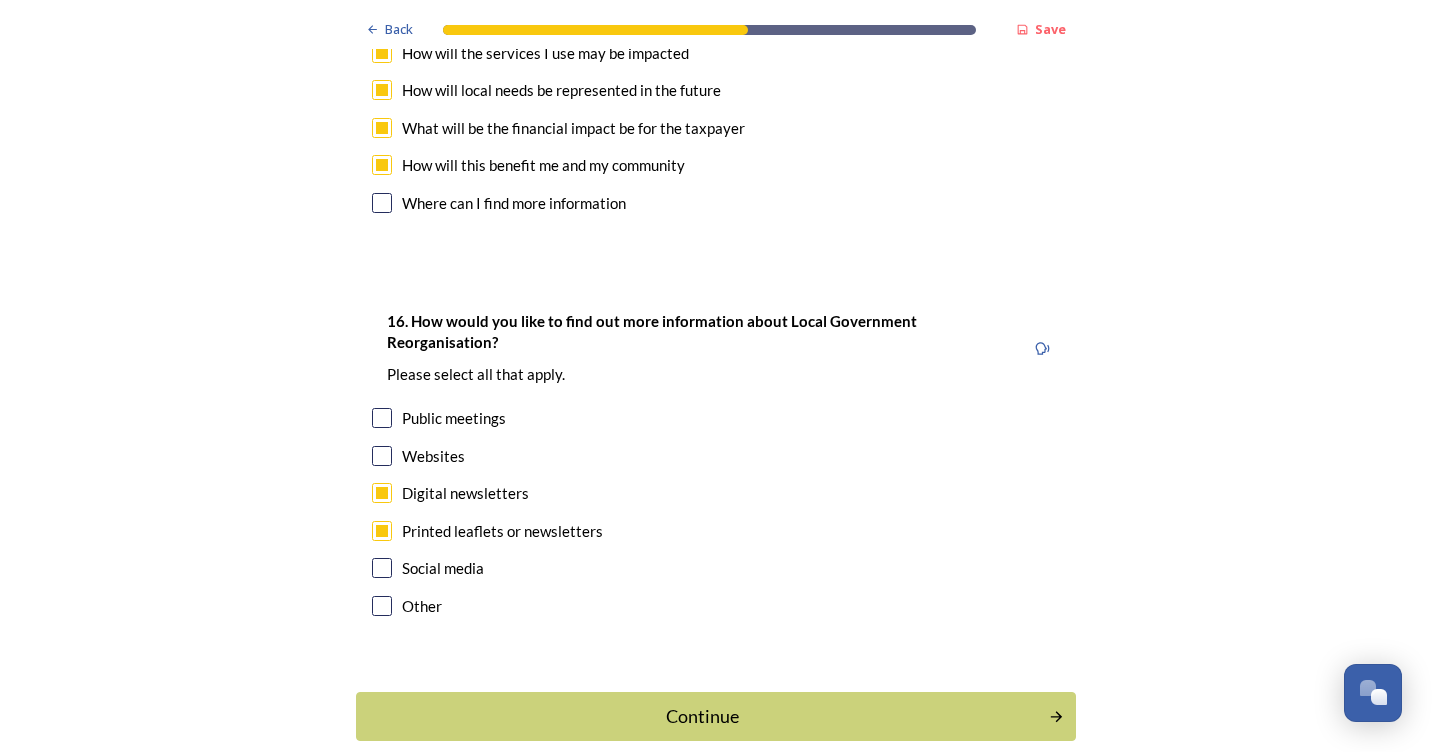 scroll, scrollTop: 6132, scrollLeft: 0, axis: vertical 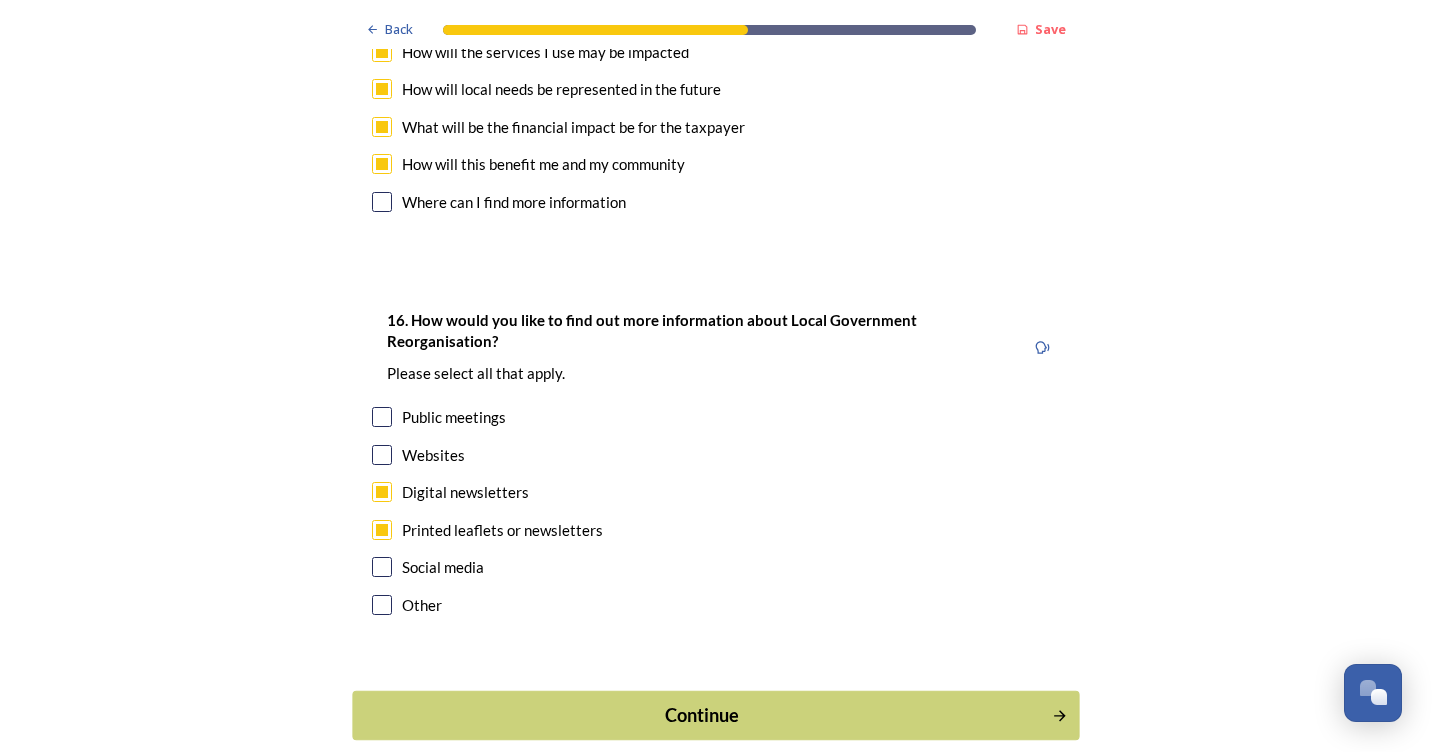 click on "Continue" at bounding box center (702, 715) 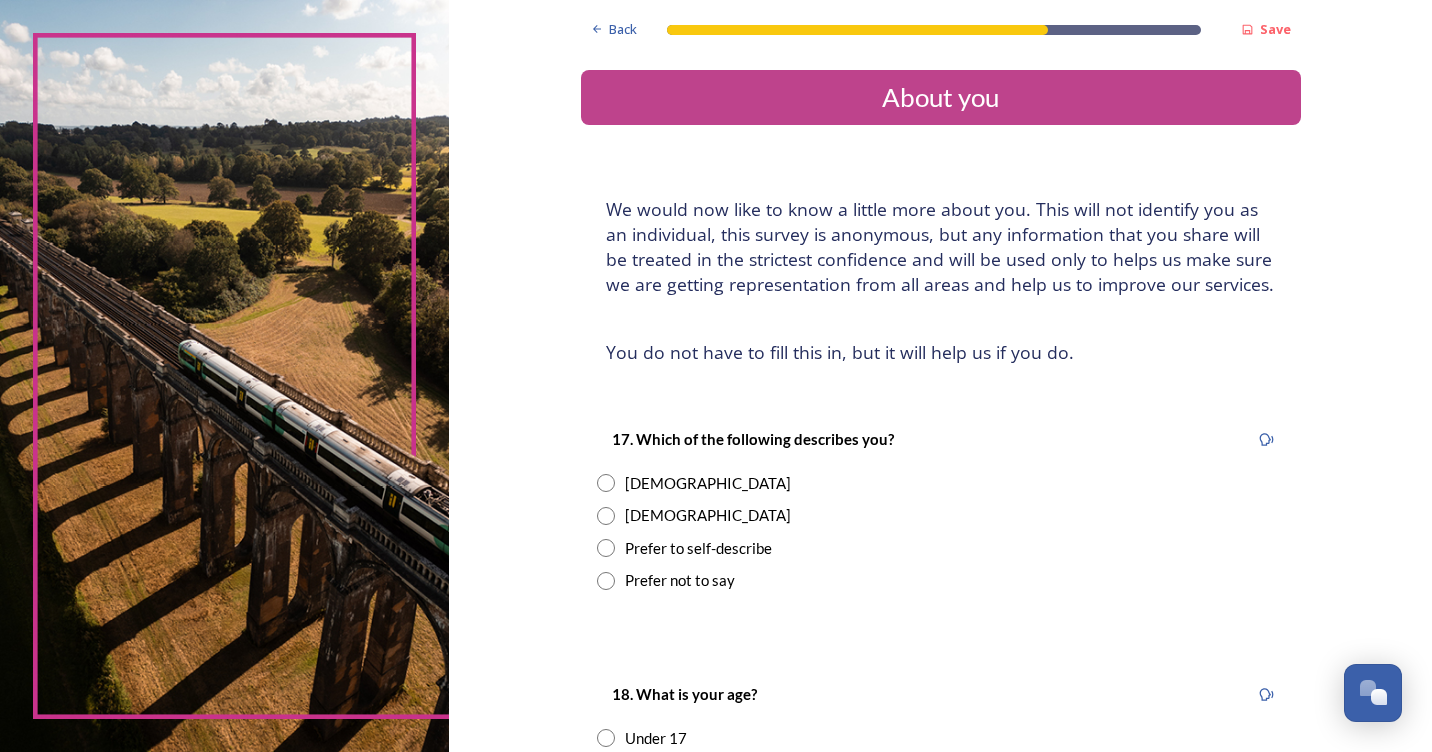 click at bounding box center (606, 483) 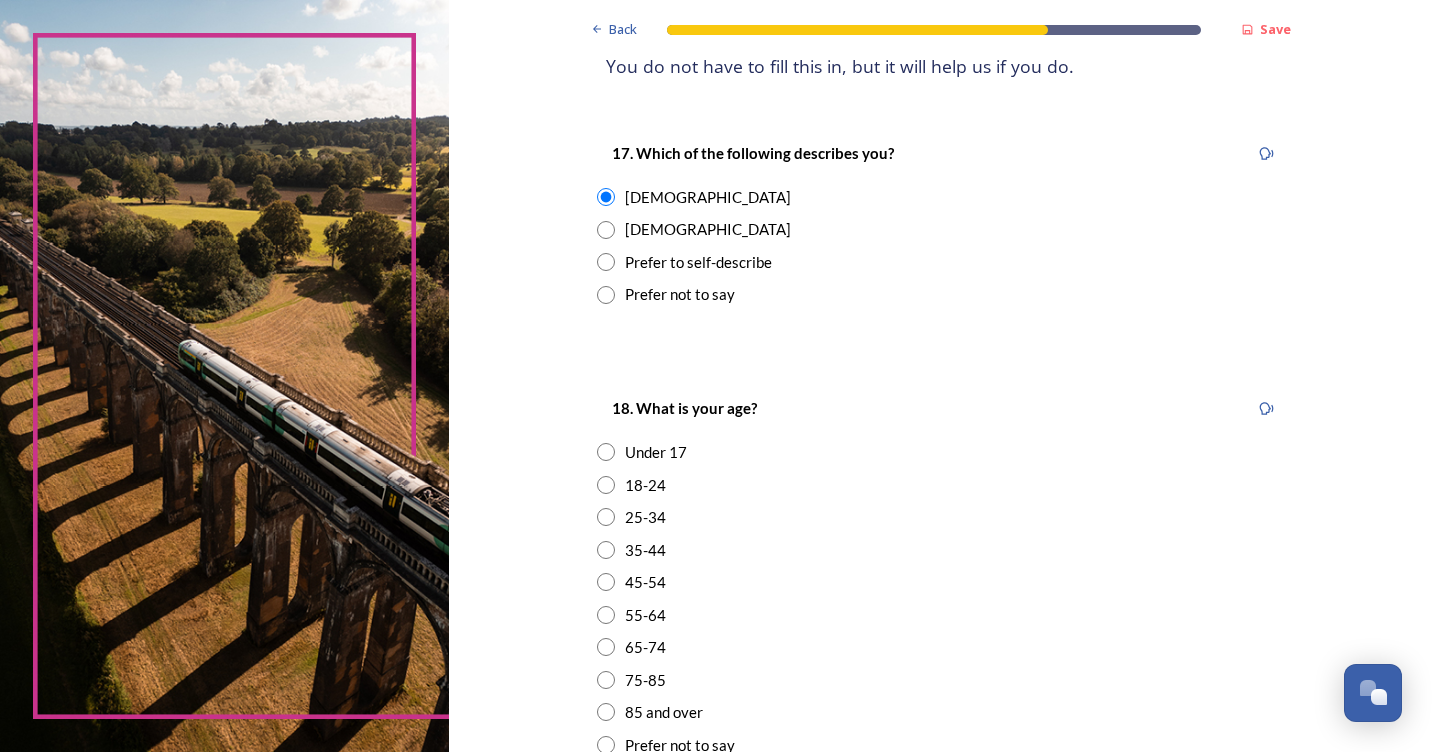 scroll, scrollTop: 400, scrollLeft: 0, axis: vertical 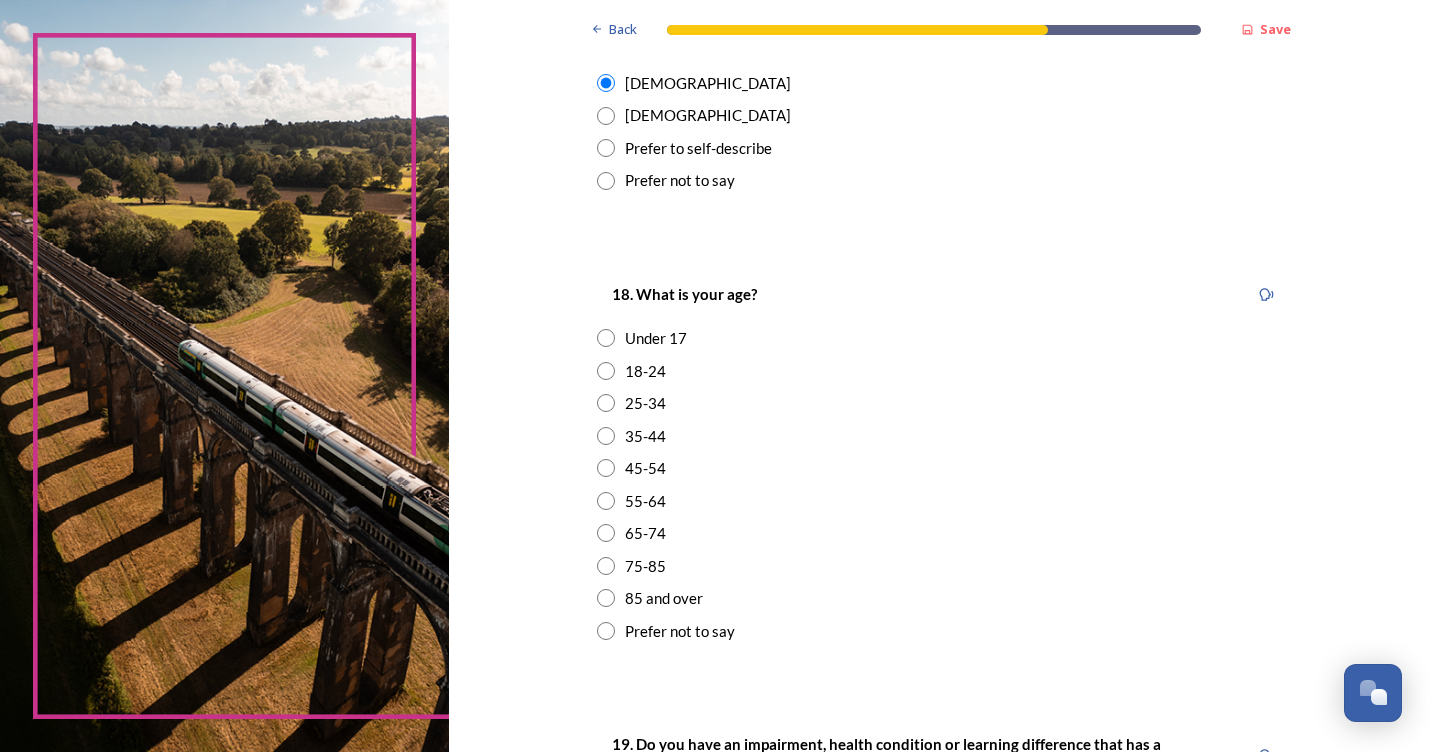 click at bounding box center (606, 566) 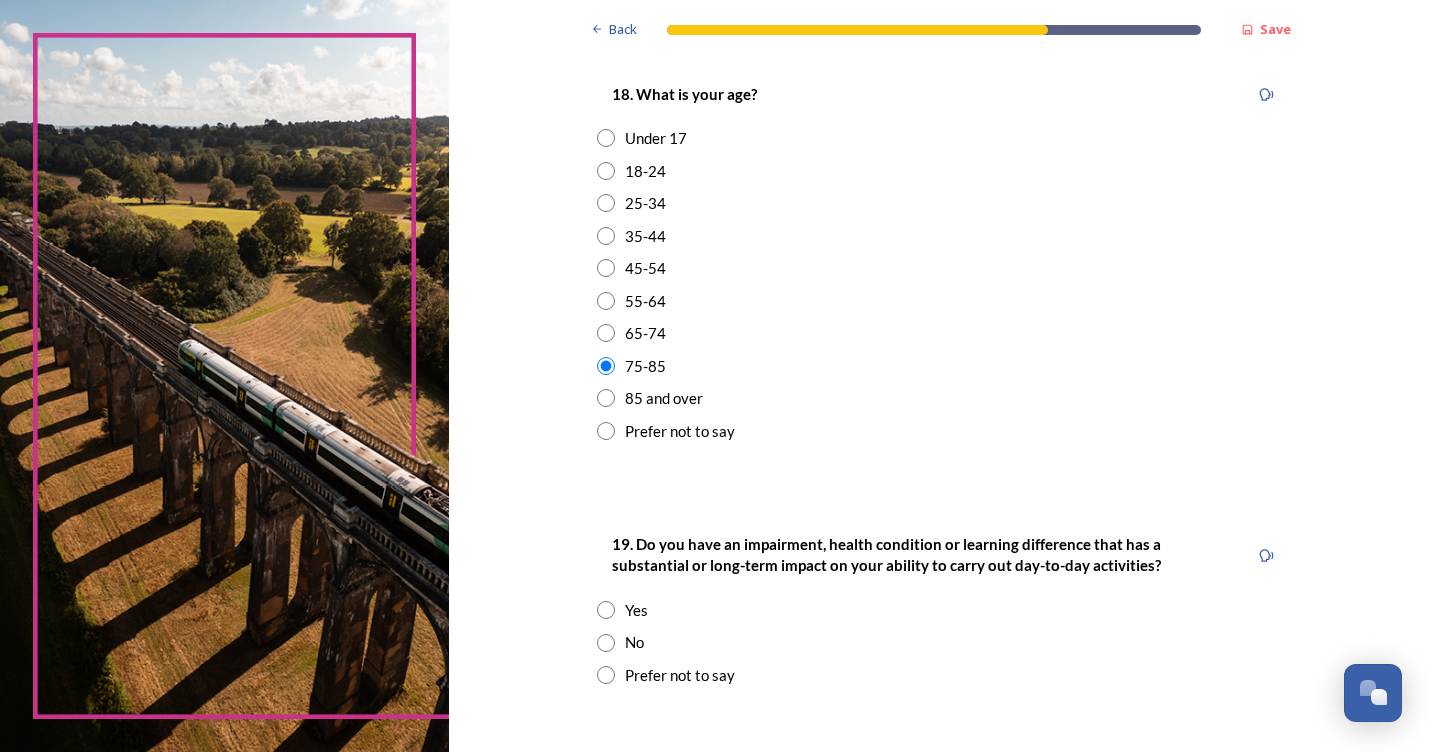 scroll, scrollTop: 700, scrollLeft: 0, axis: vertical 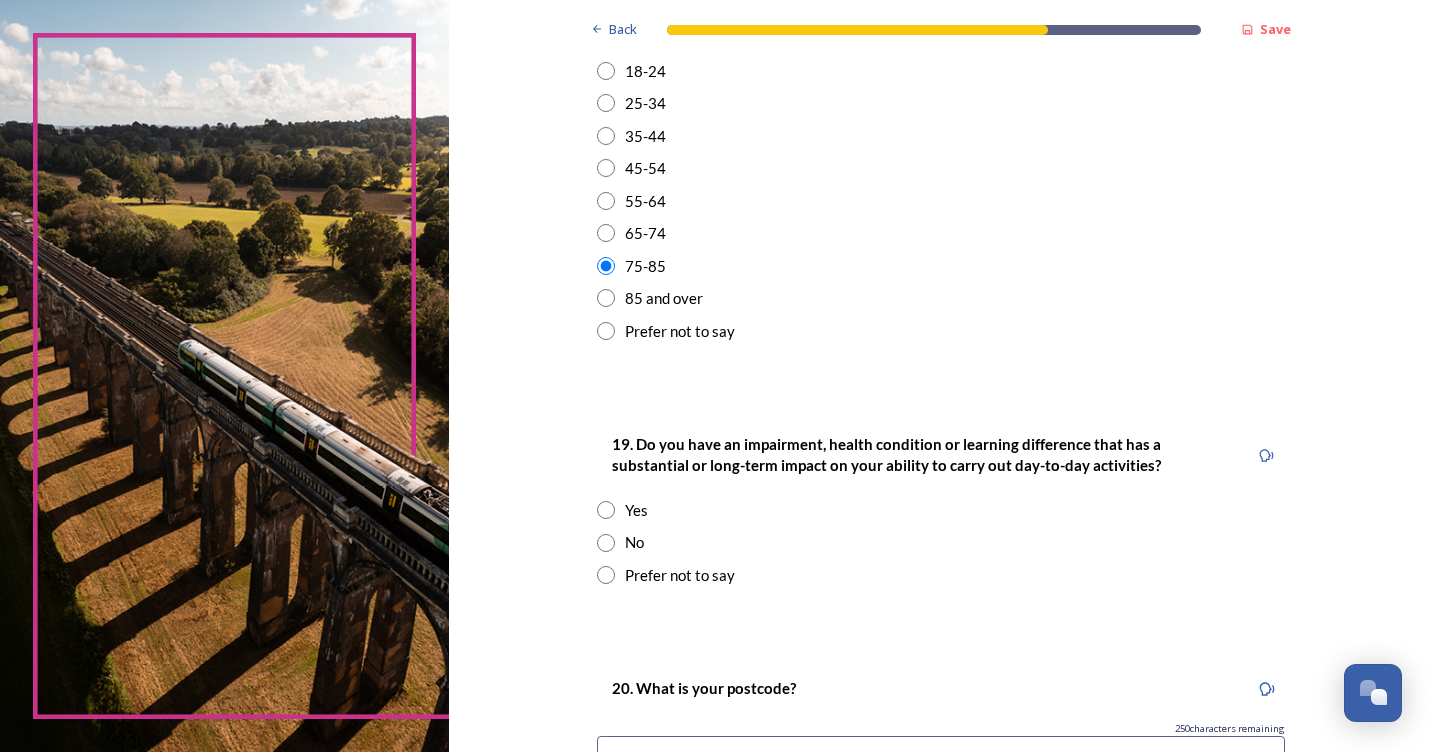 click at bounding box center [606, 543] 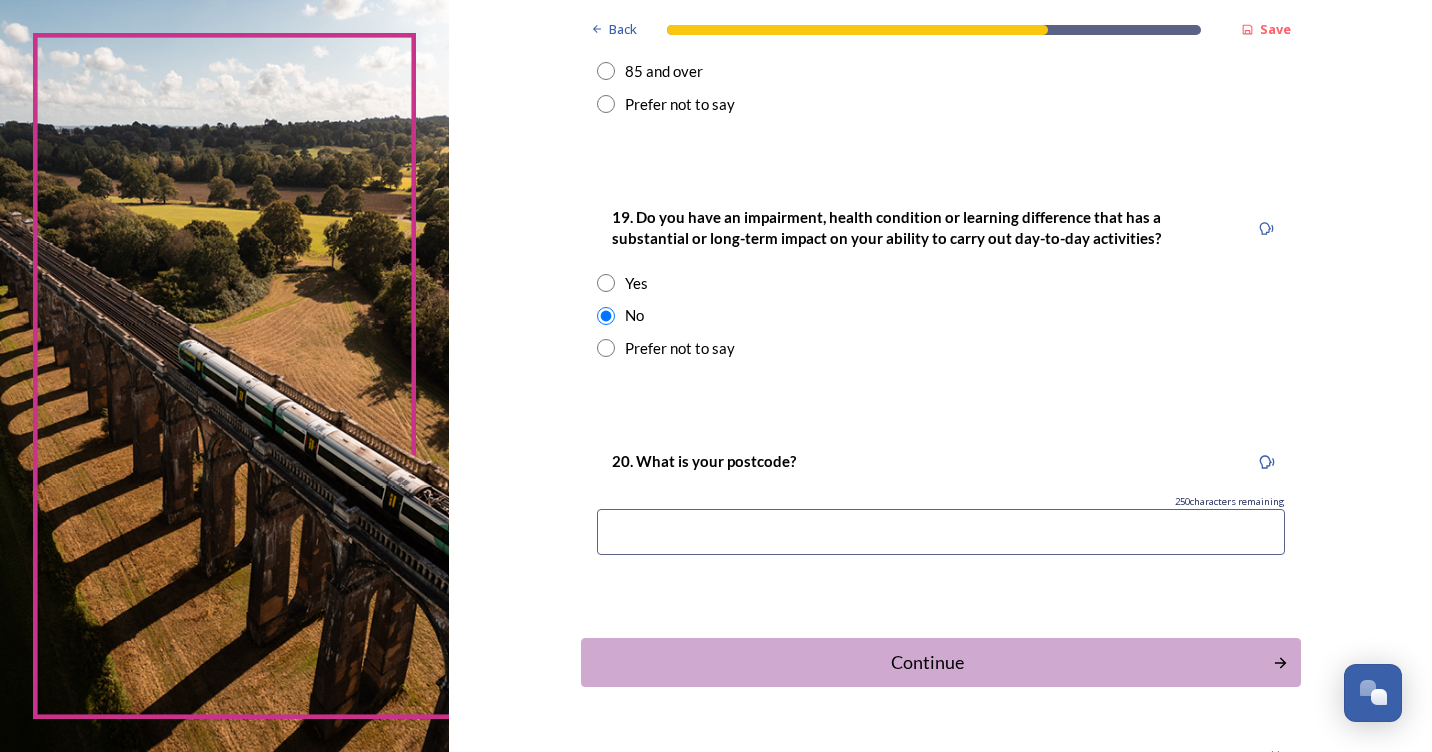 scroll, scrollTop: 978, scrollLeft: 0, axis: vertical 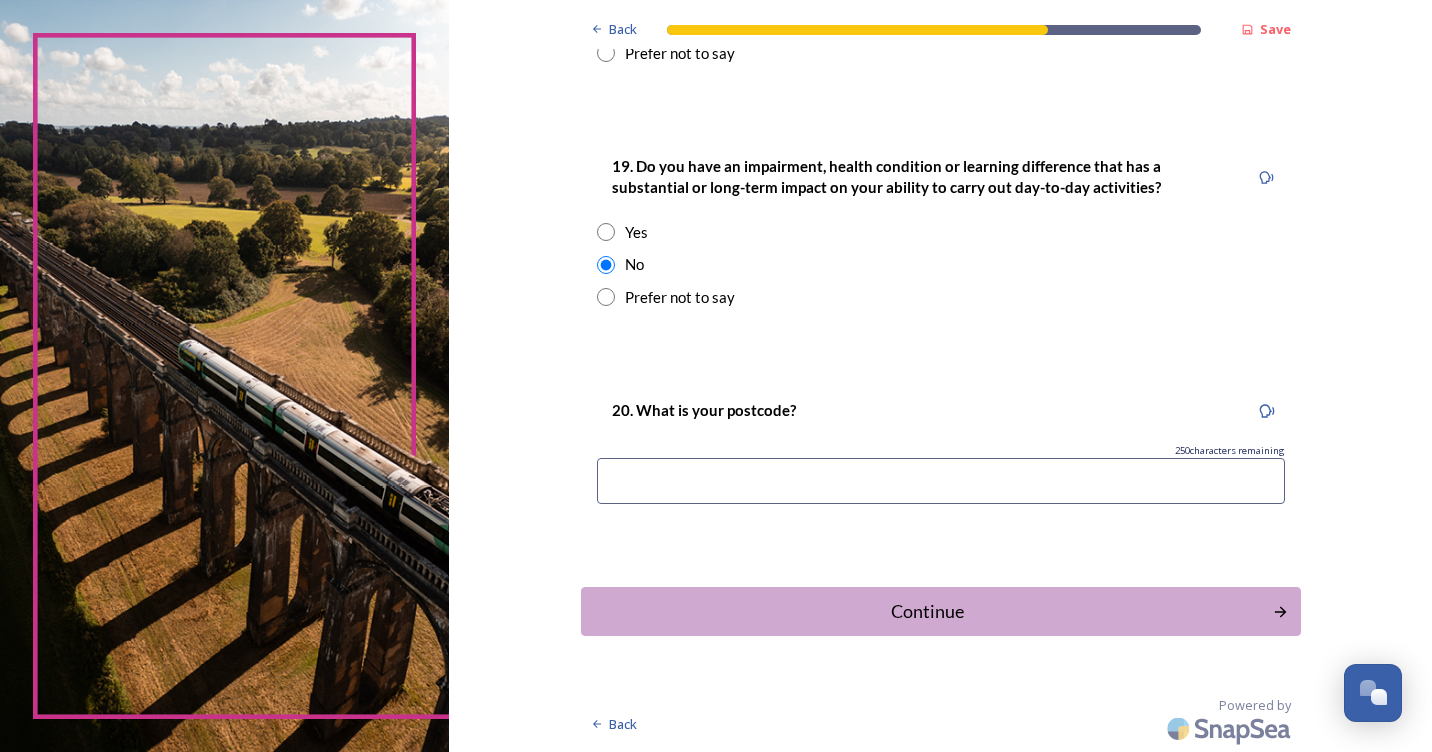 click at bounding box center [941, 481] 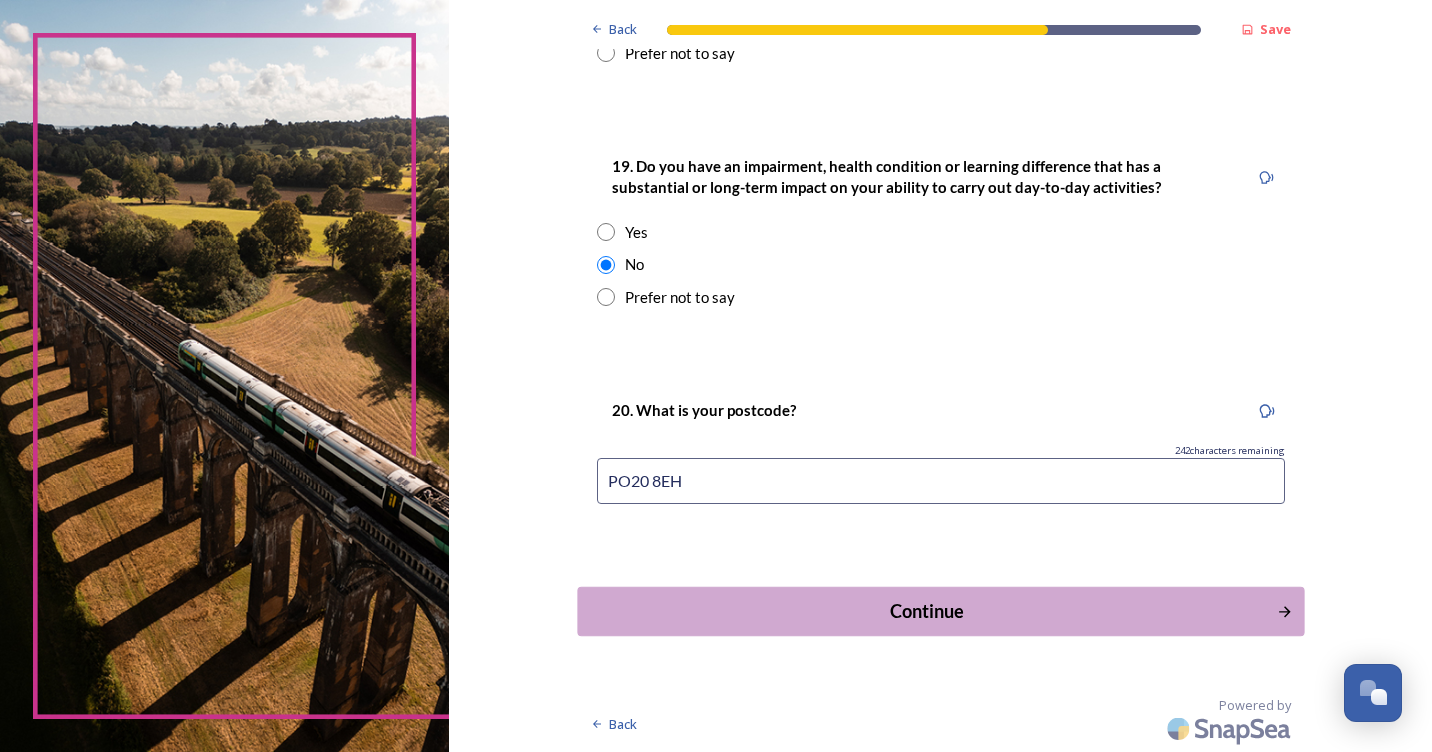 type on "PO20 8EH" 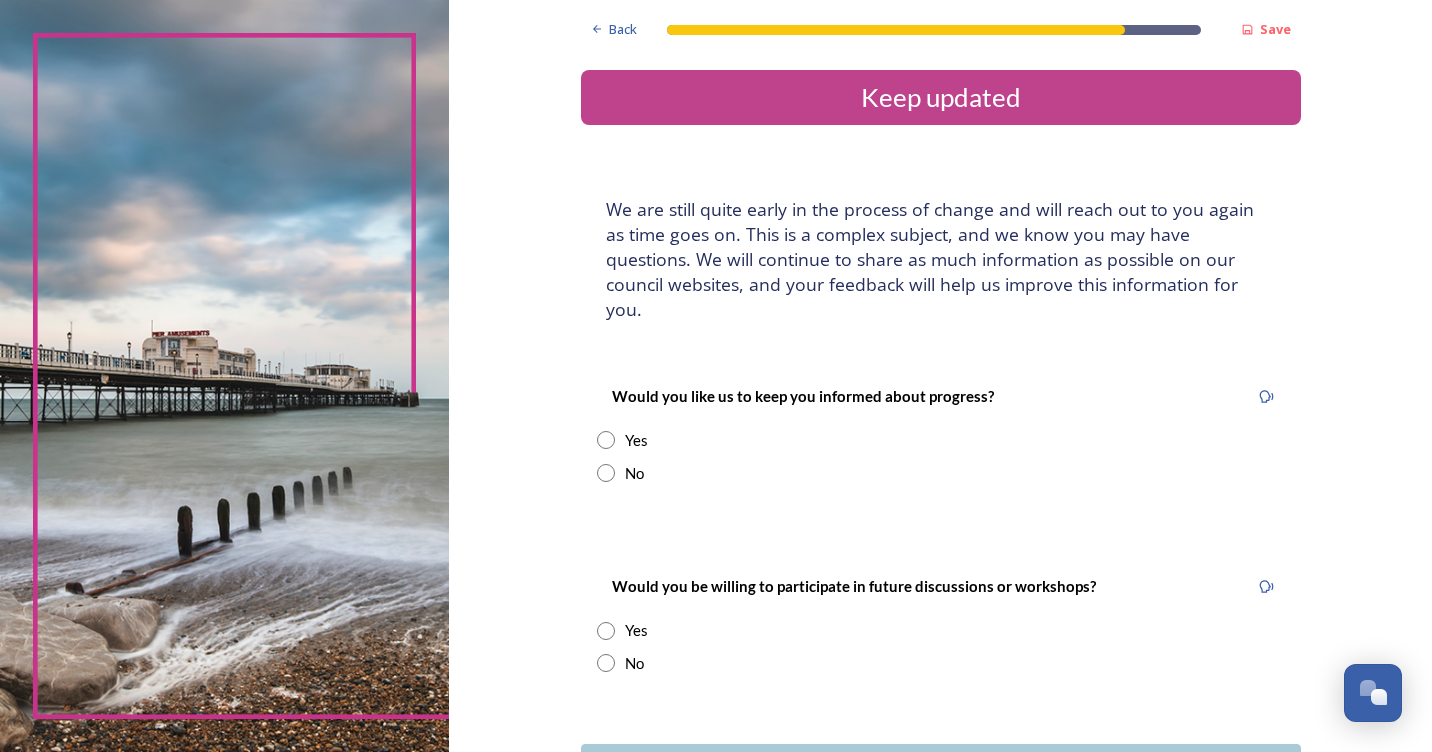 click at bounding box center (606, 440) 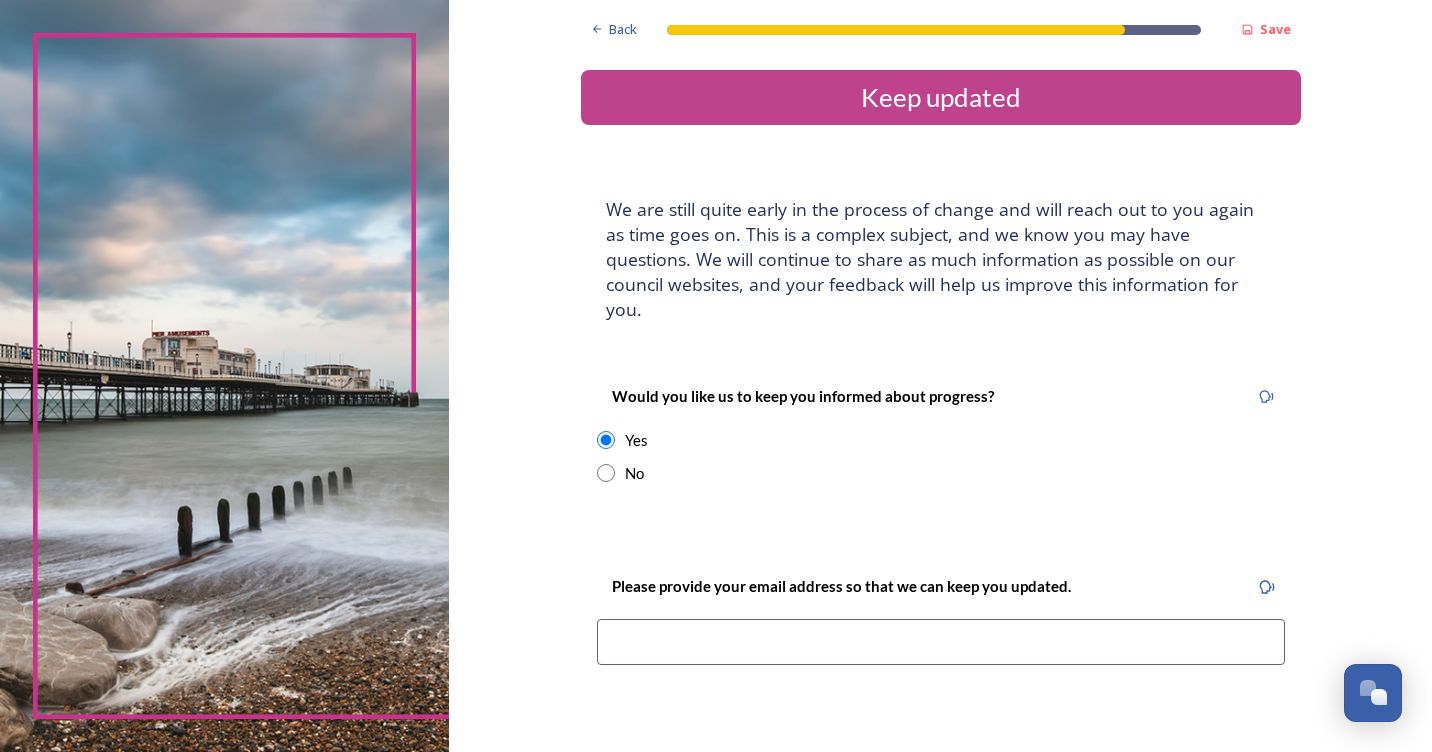 click at bounding box center [941, 642] 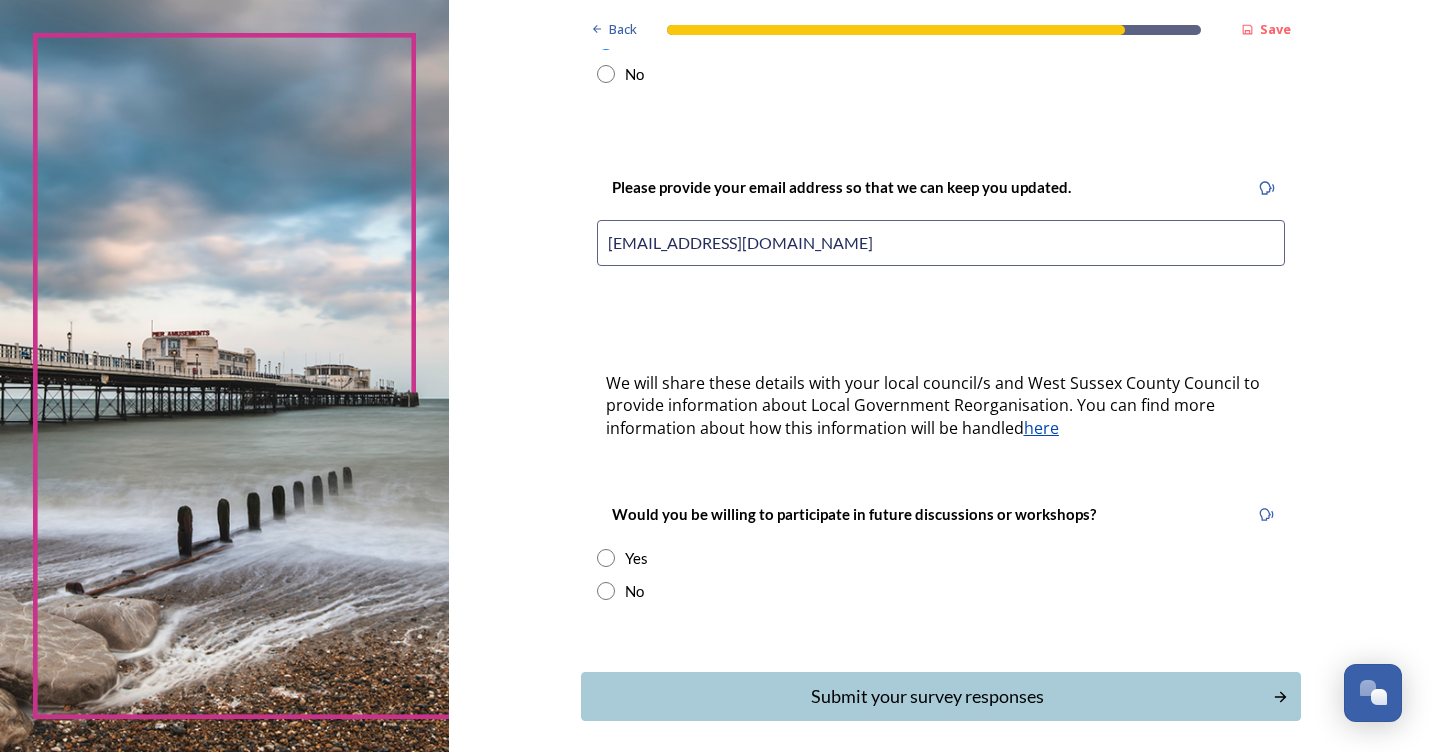 scroll, scrollTop: 400, scrollLeft: 0, axis: vertical 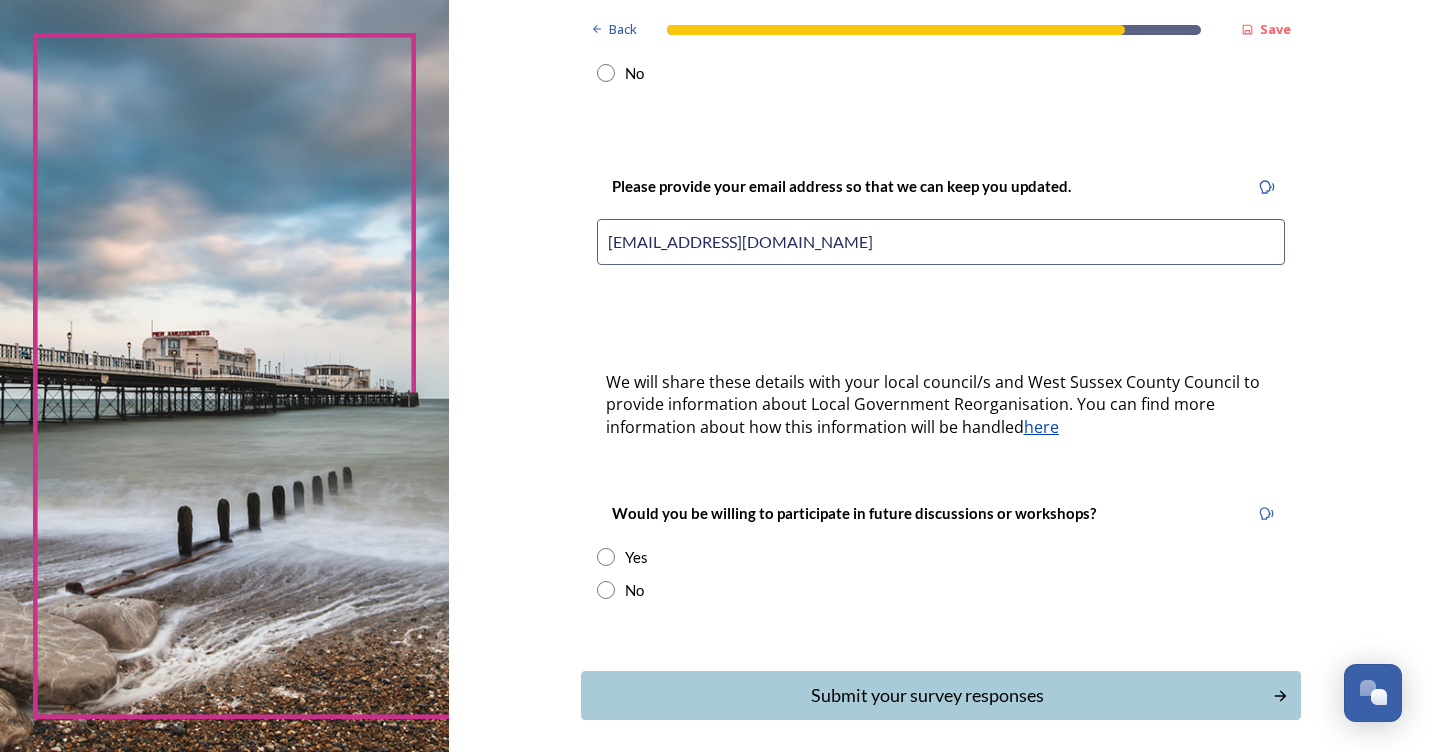 click at bounding box center (606, 590) 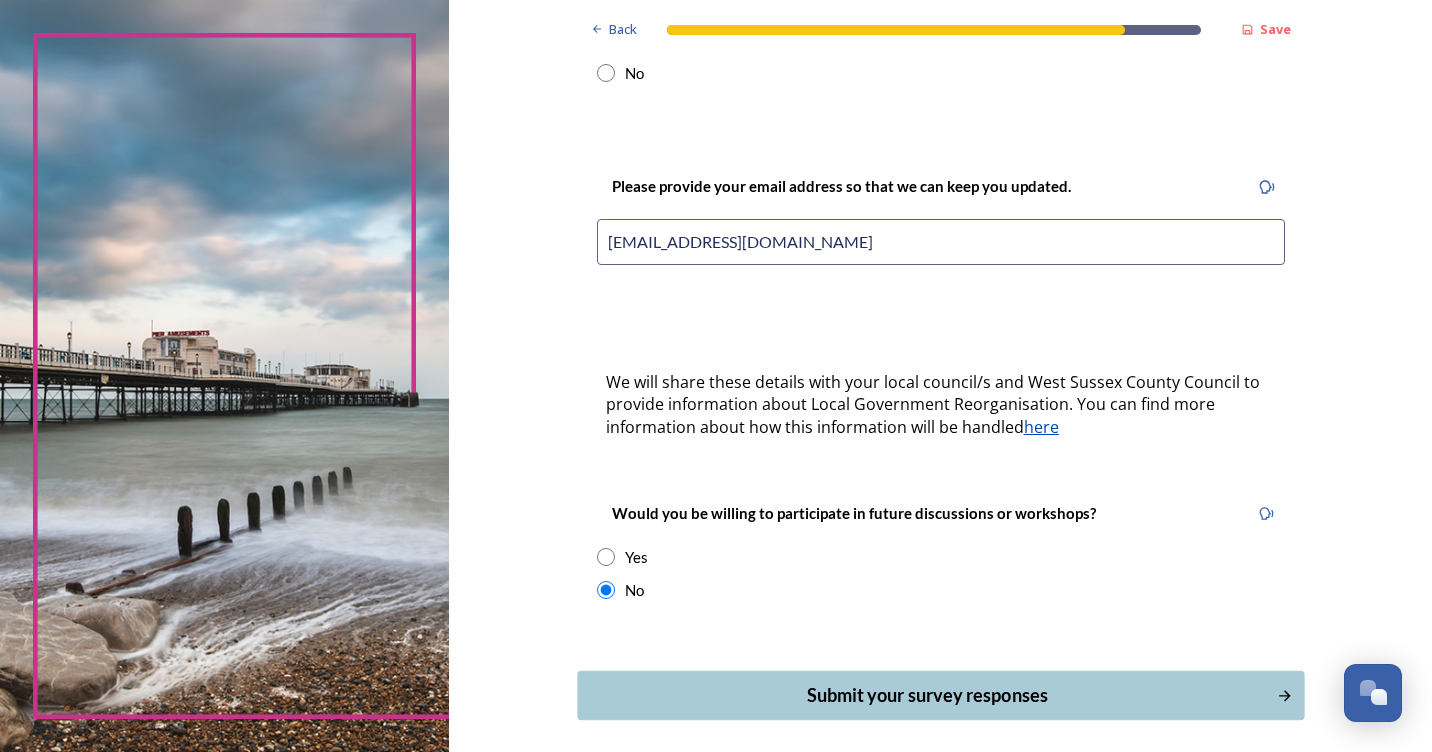 click on "Submit your survey responses" at bounding box center [926, 695] 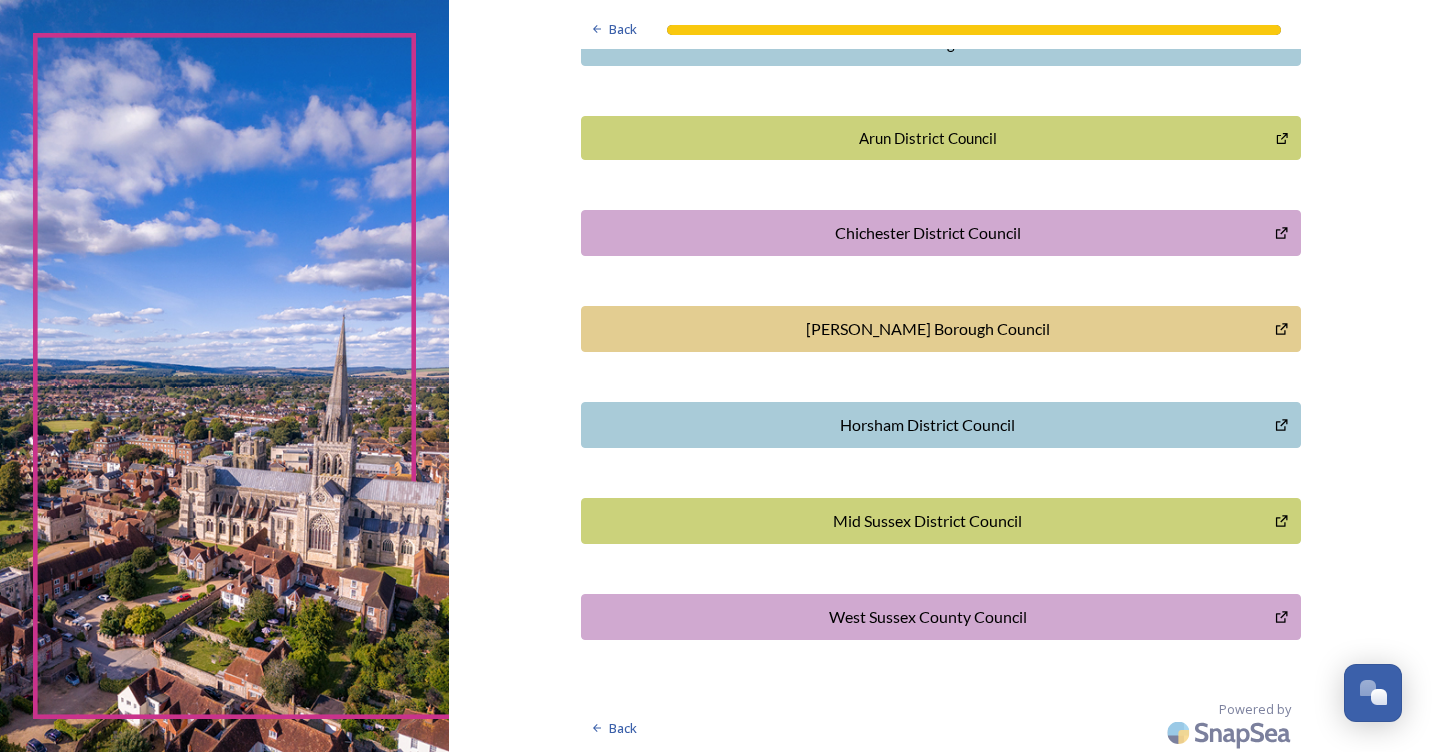scroll, scrollTop: 536, scrollLeft: 0, axis: vertical 